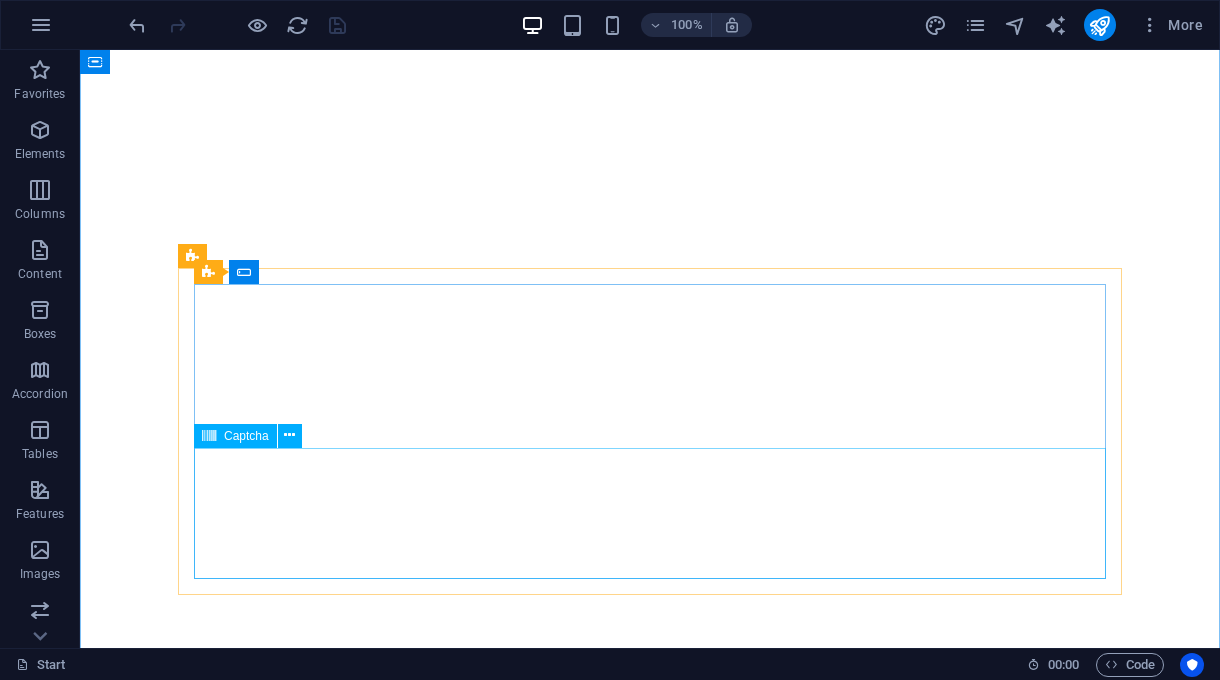 scroll, scrollTop: 0, scrollLeft: 0, axis: both 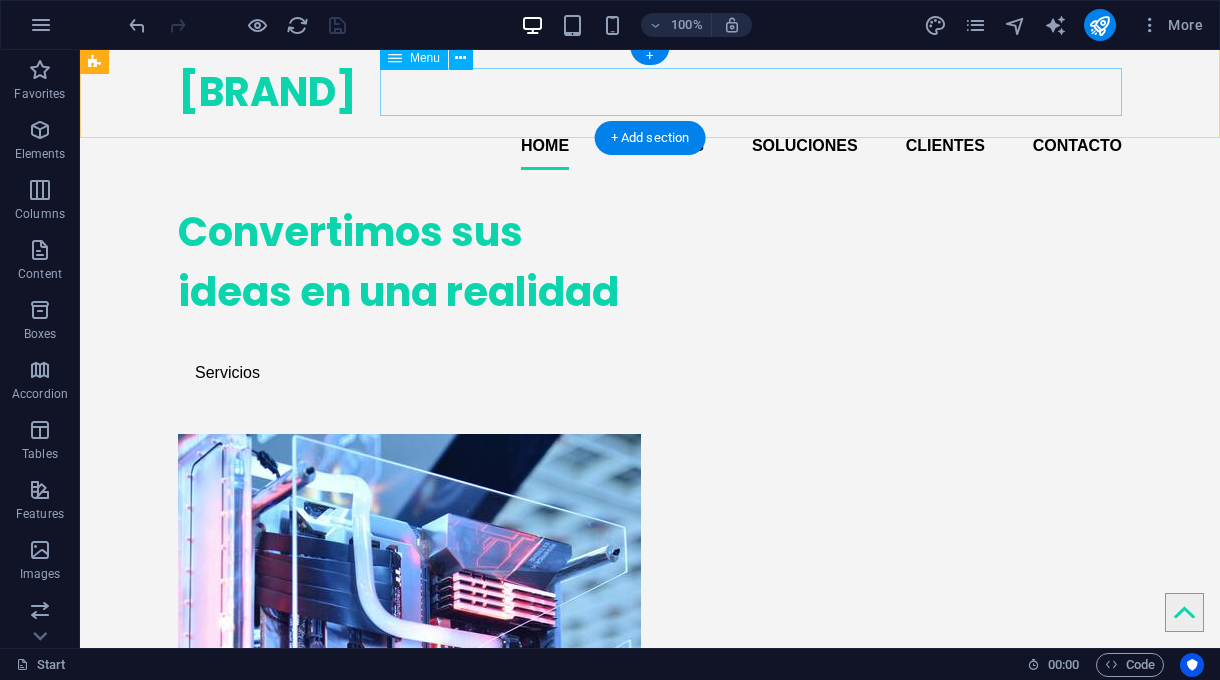click on "Home Servicios Soluciones Clientes Contacto" at bounding box center [650, 146] 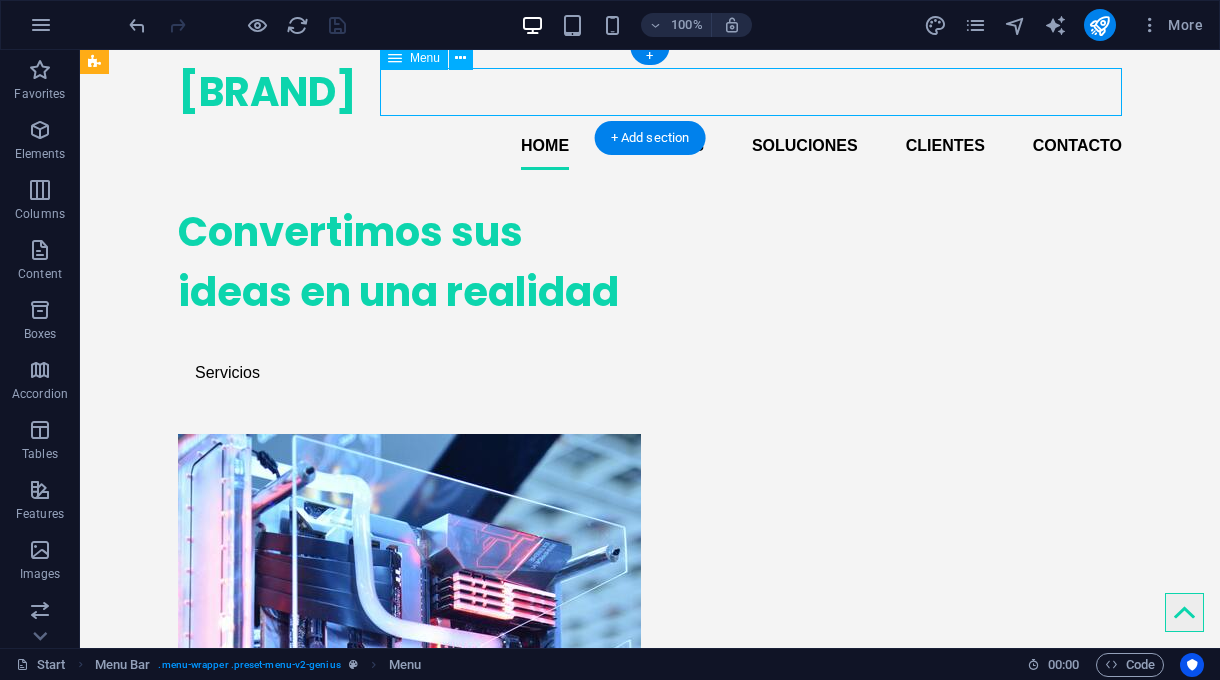 click on "Home Servicios Soluciones Clientes Contacto" at bounding box center (650, 146) 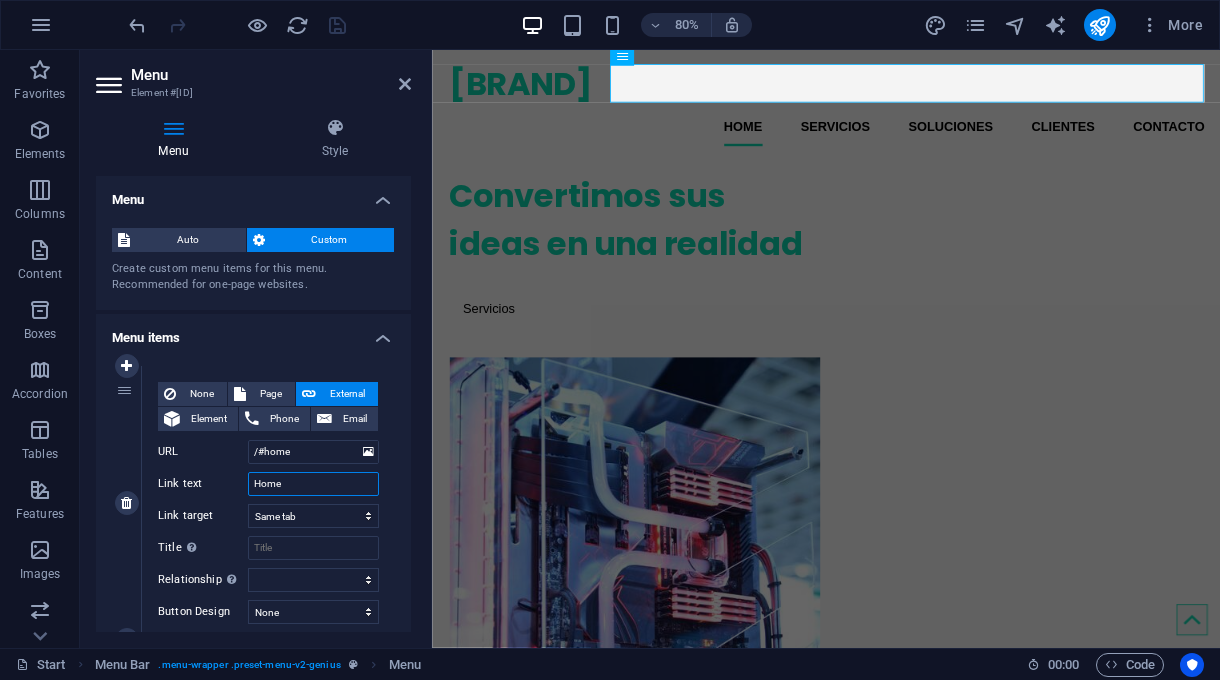 click on "Home" at bounding box center [313, 484] 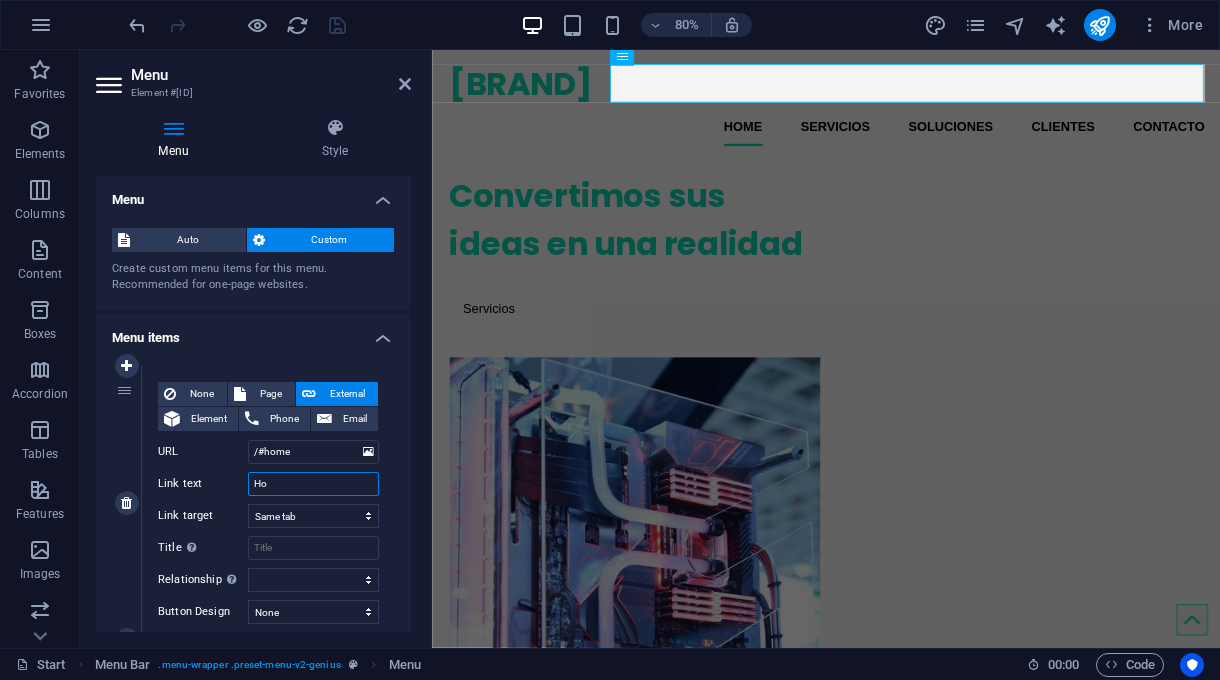 type on "H" 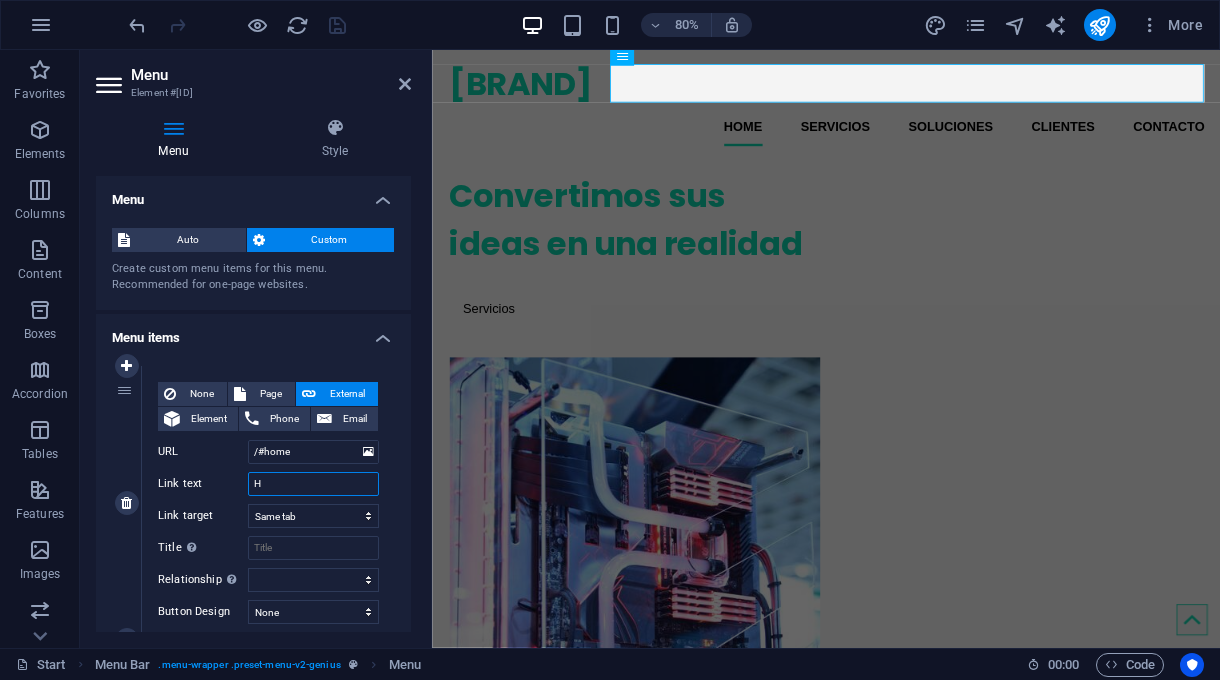 type 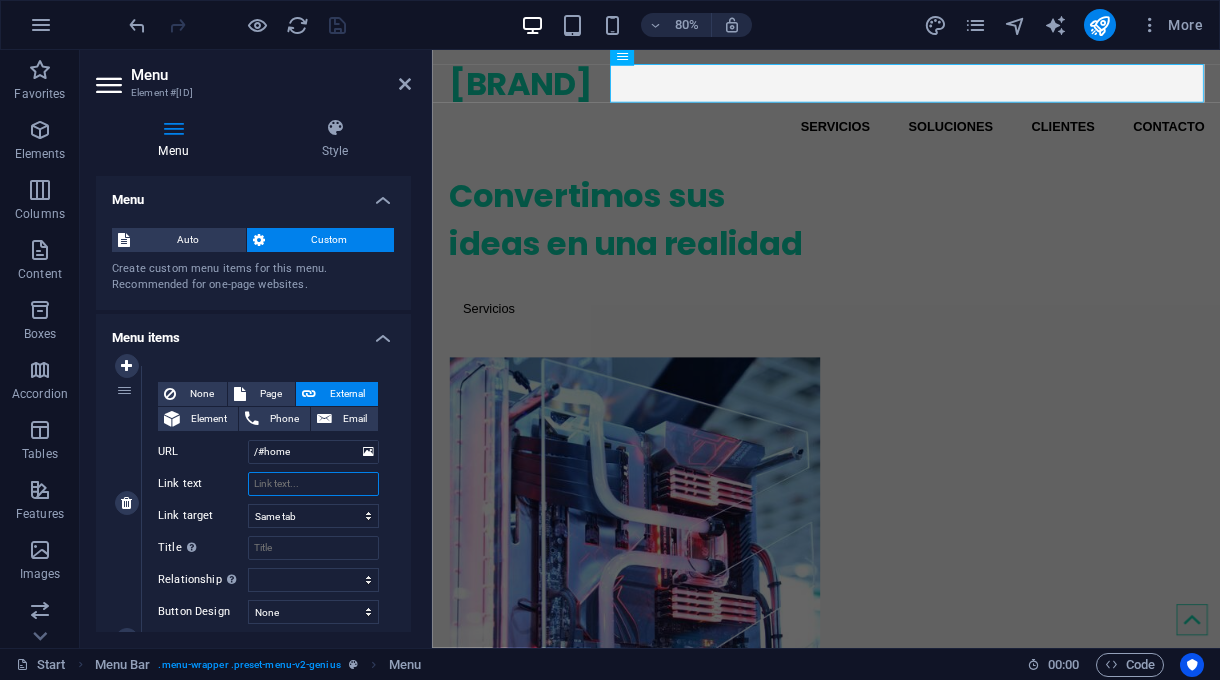 select 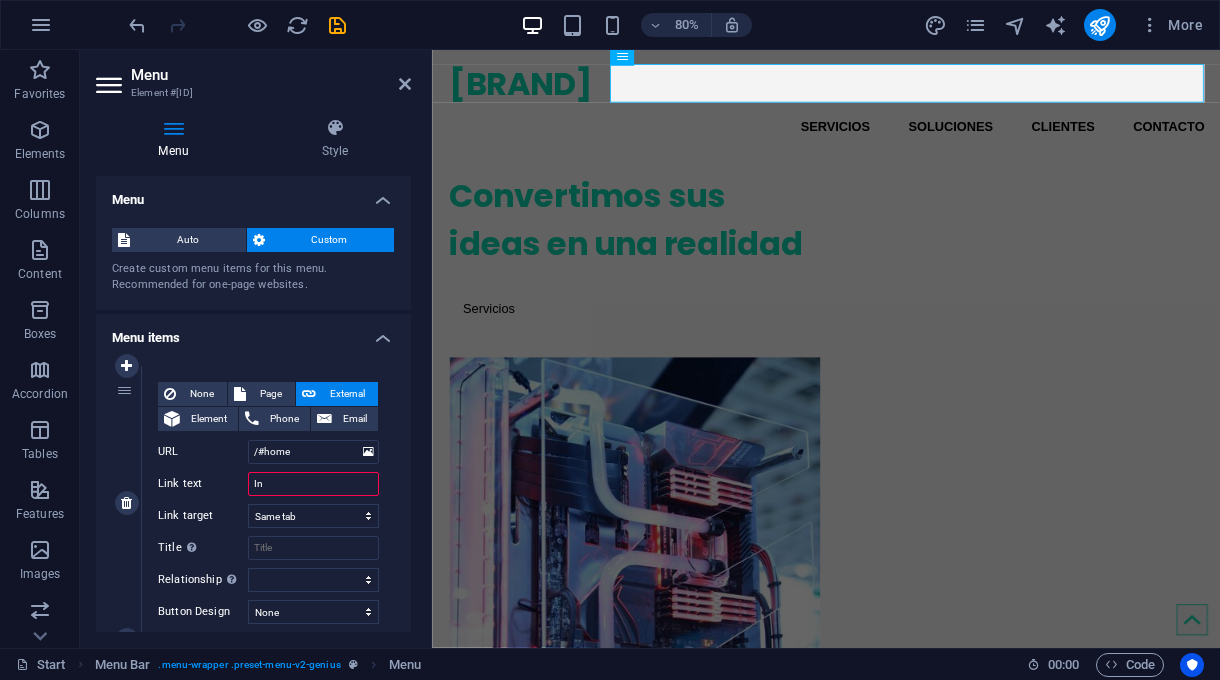 type on "Ini" 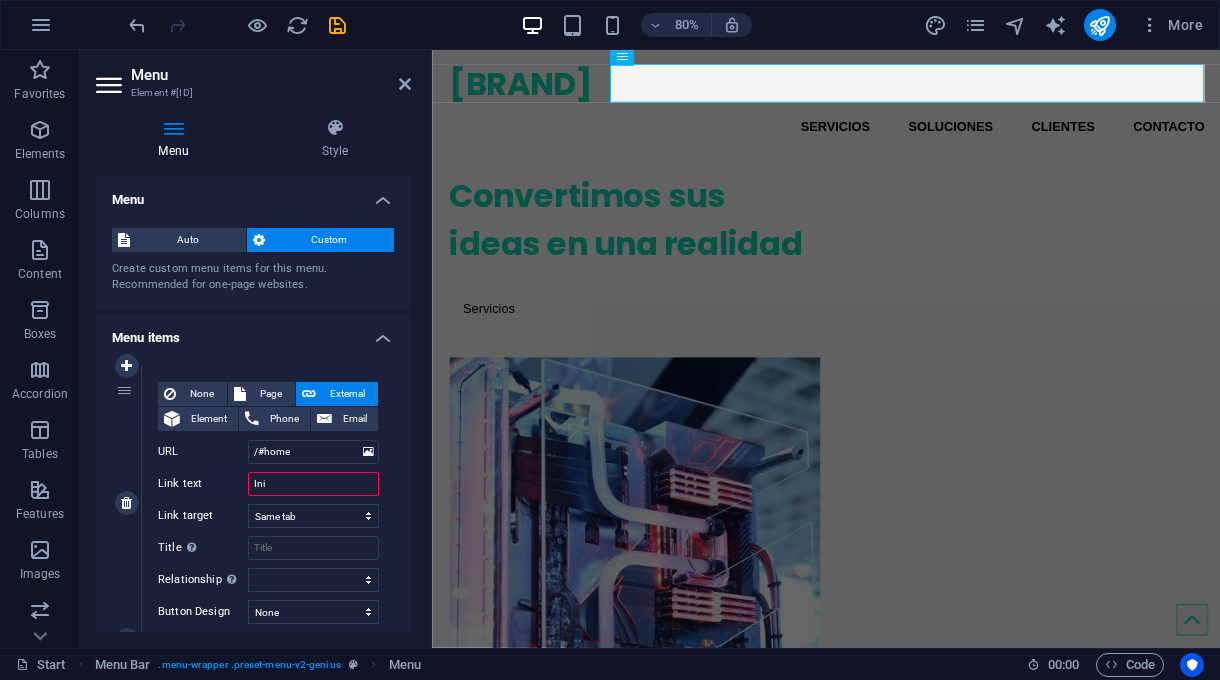 select 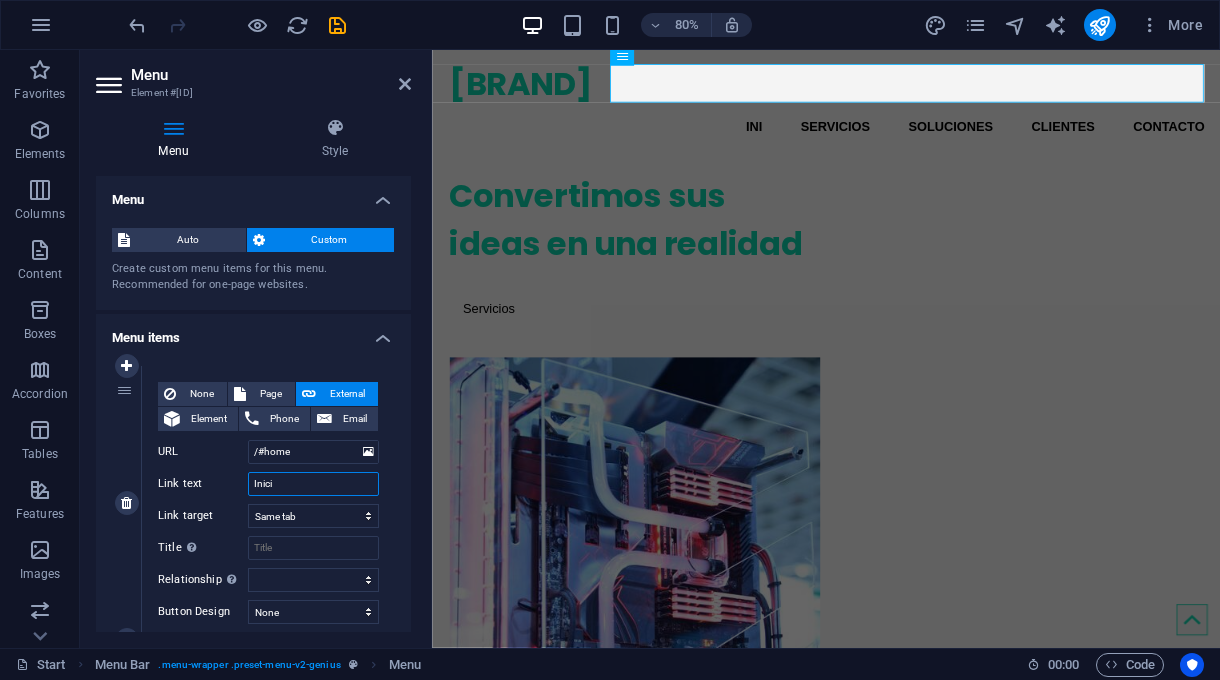type on "Inicio" 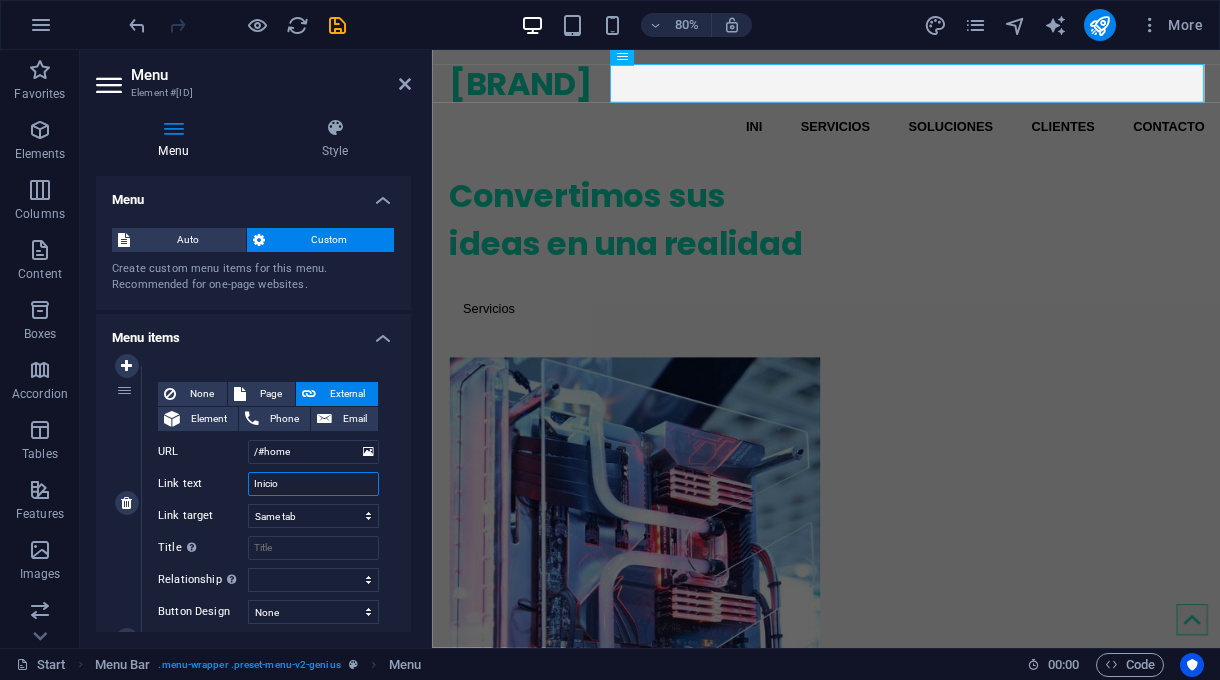 select 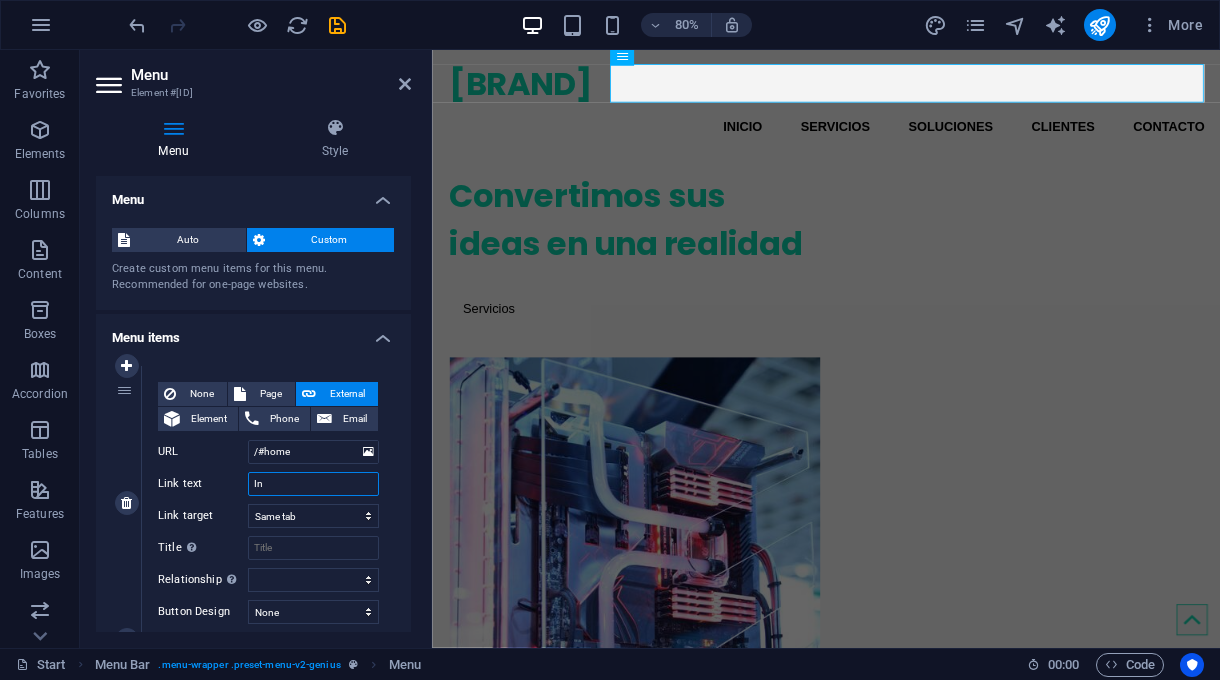 type on "I" 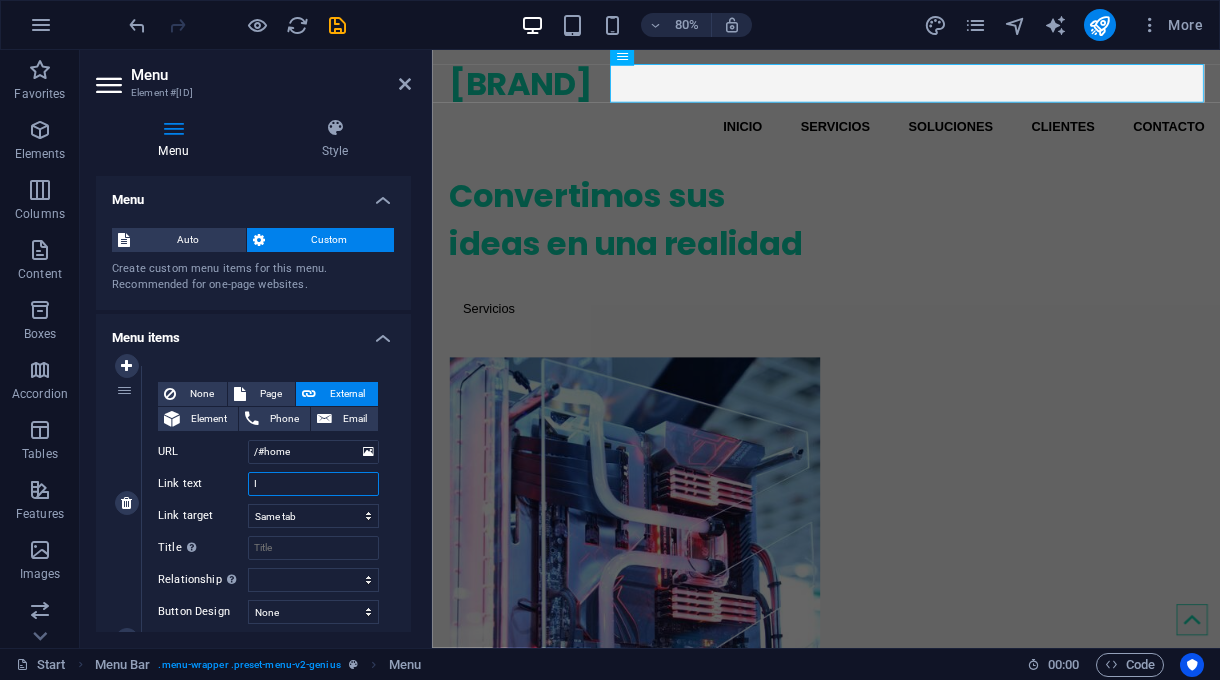 type 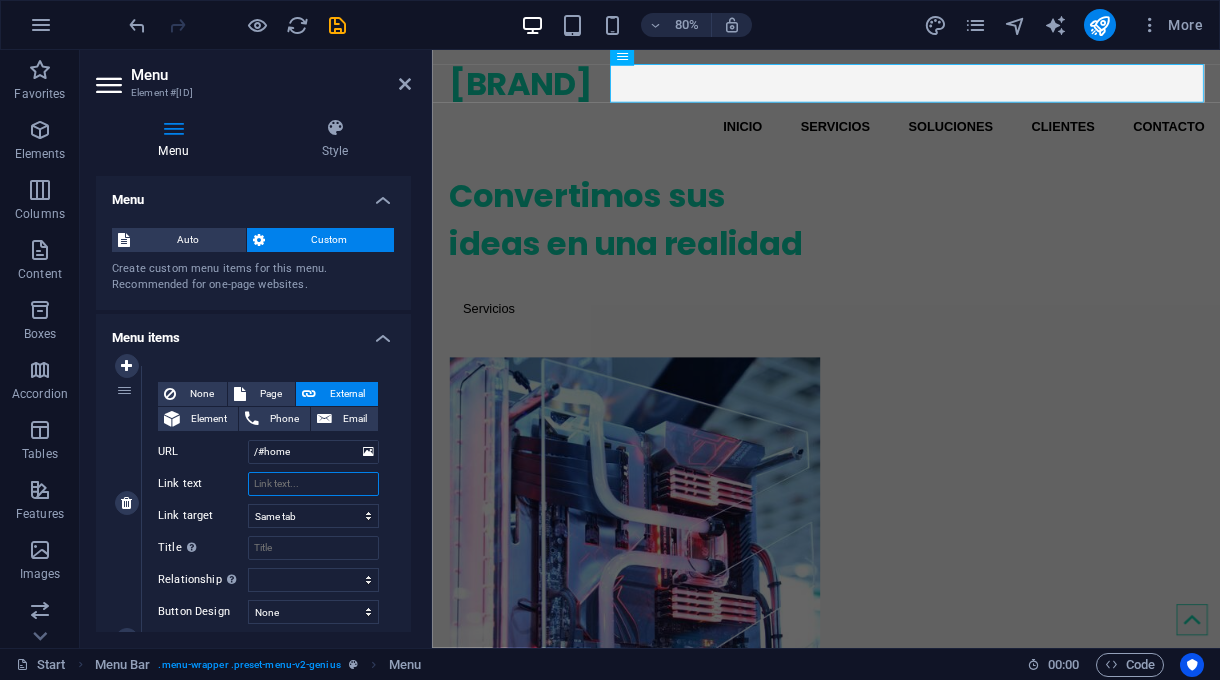 select 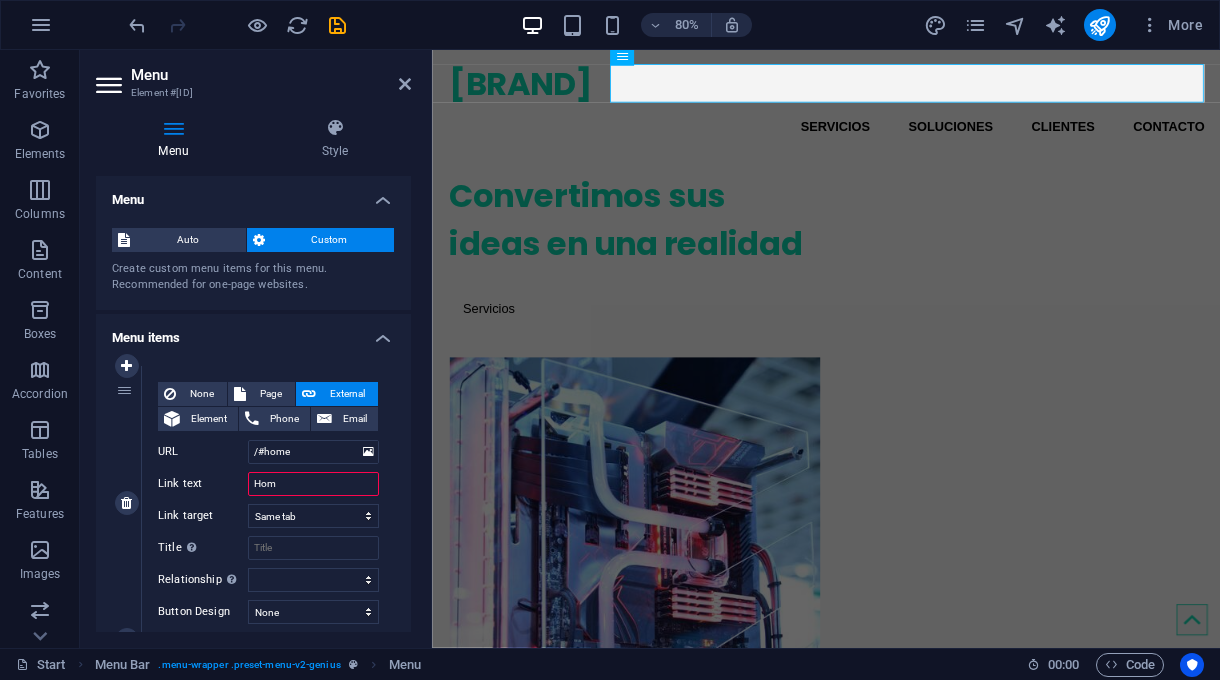 type on "Home" 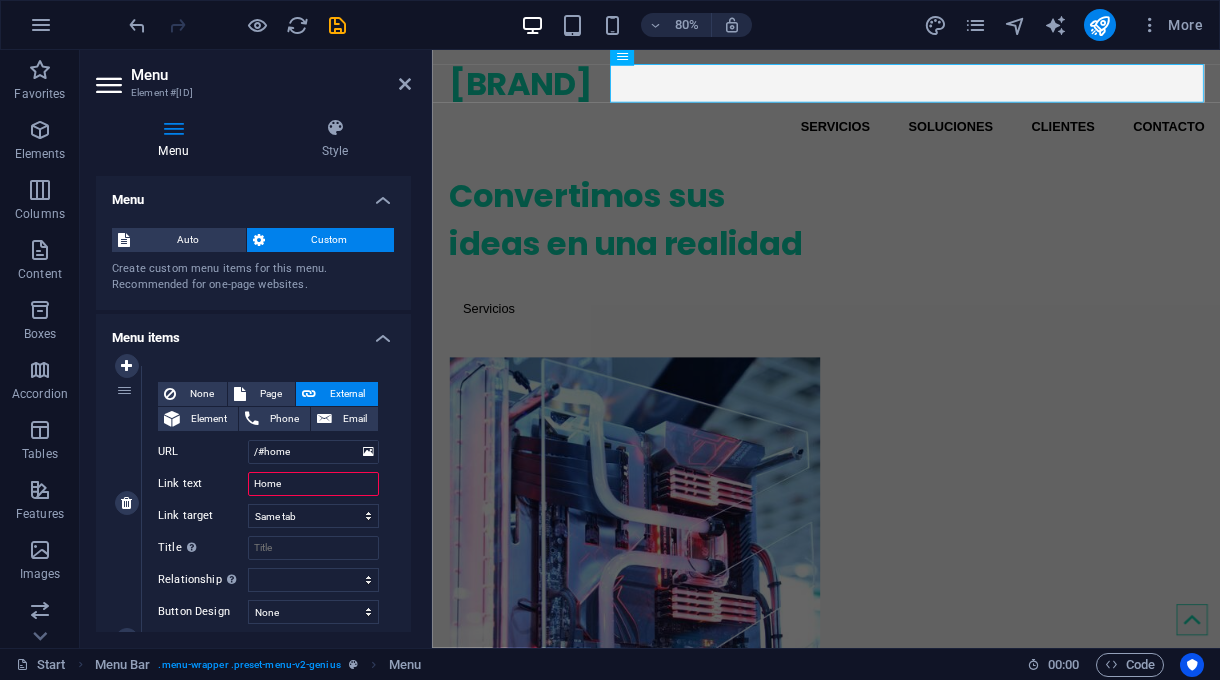 select 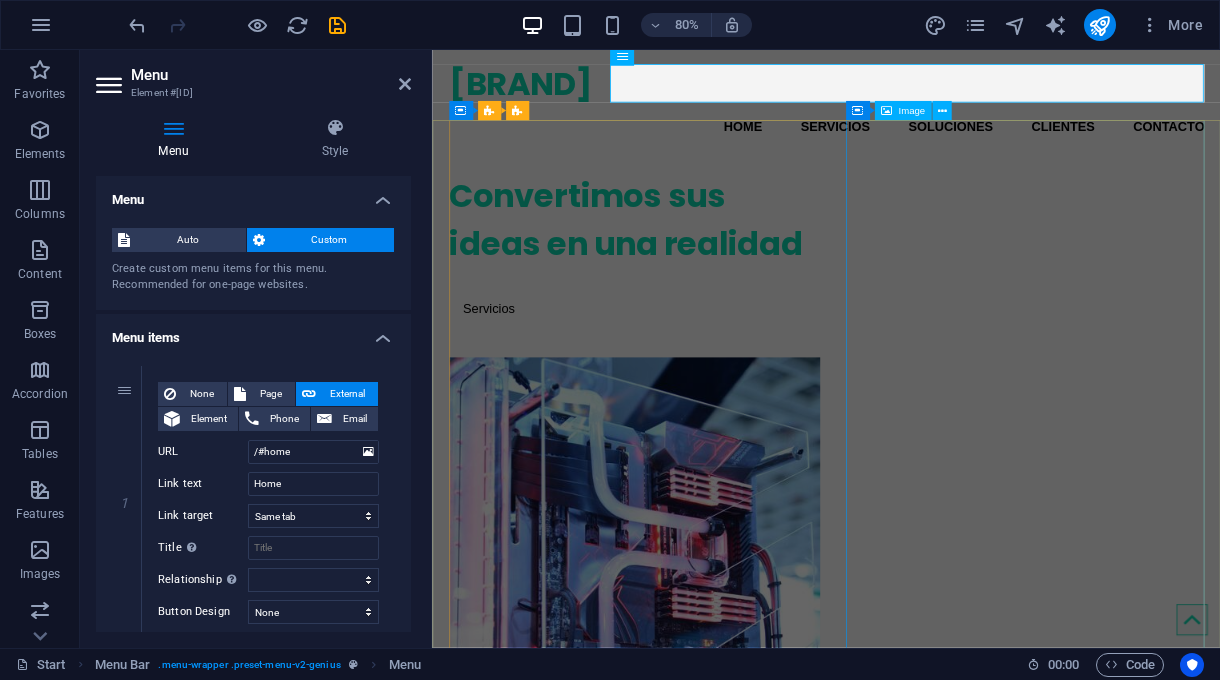 click at bounding box center (677, 781) 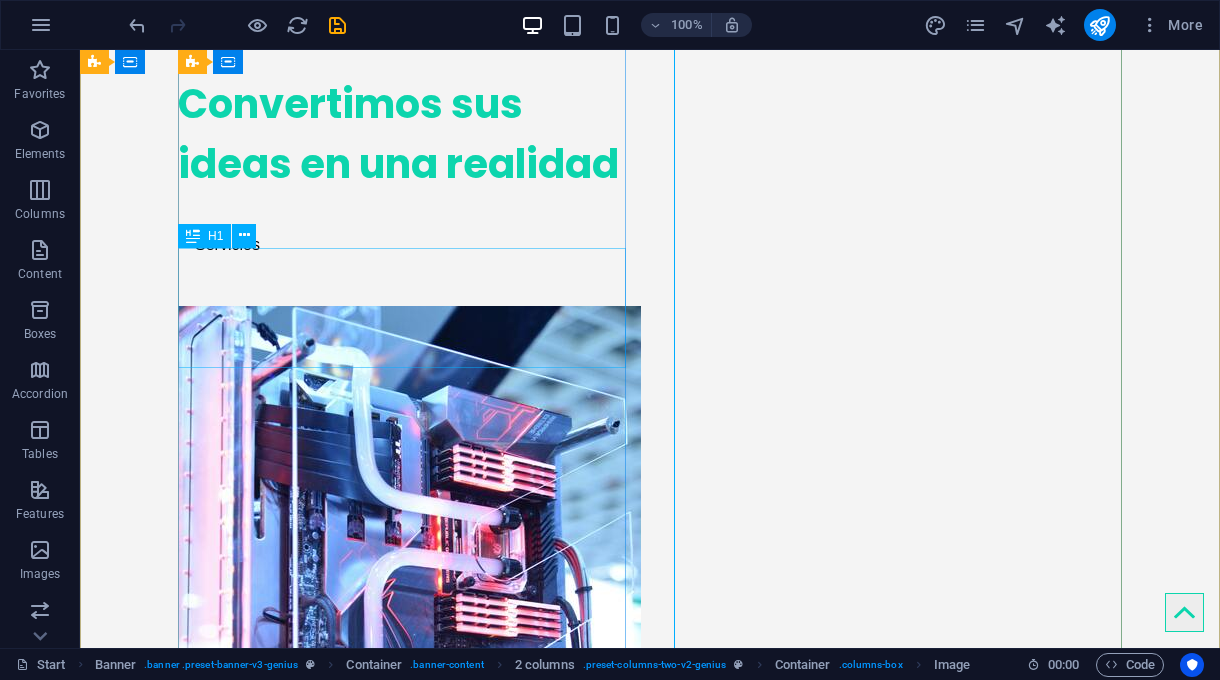 scroll, scrollTop: 134, scrollLeft: 0, axis: vertical 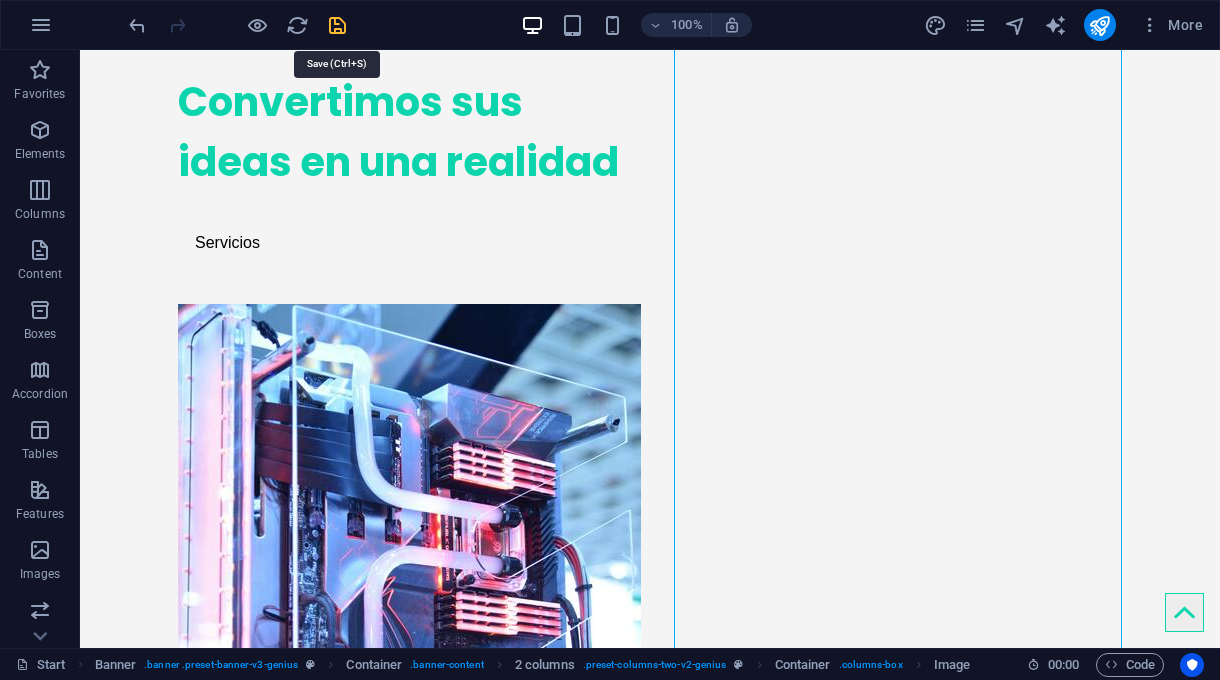 click at bounding box center (337, 25) 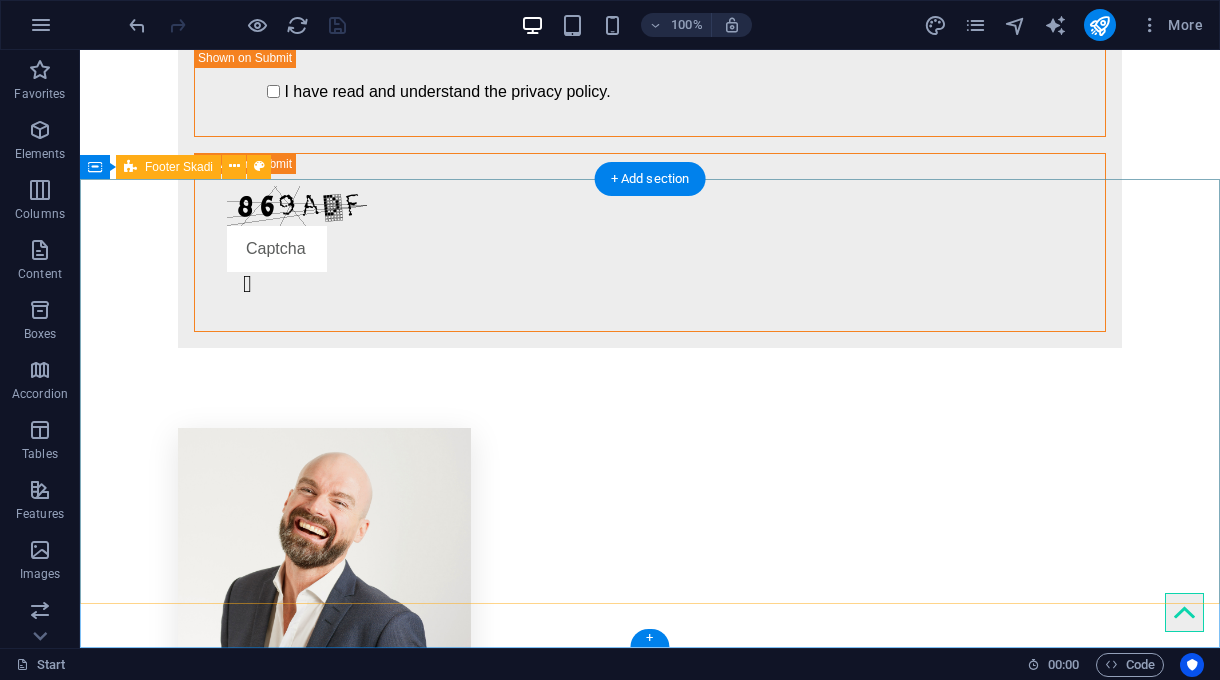 scroll, scrollTop: 4188, scrollLeft: 0, axis: vertical 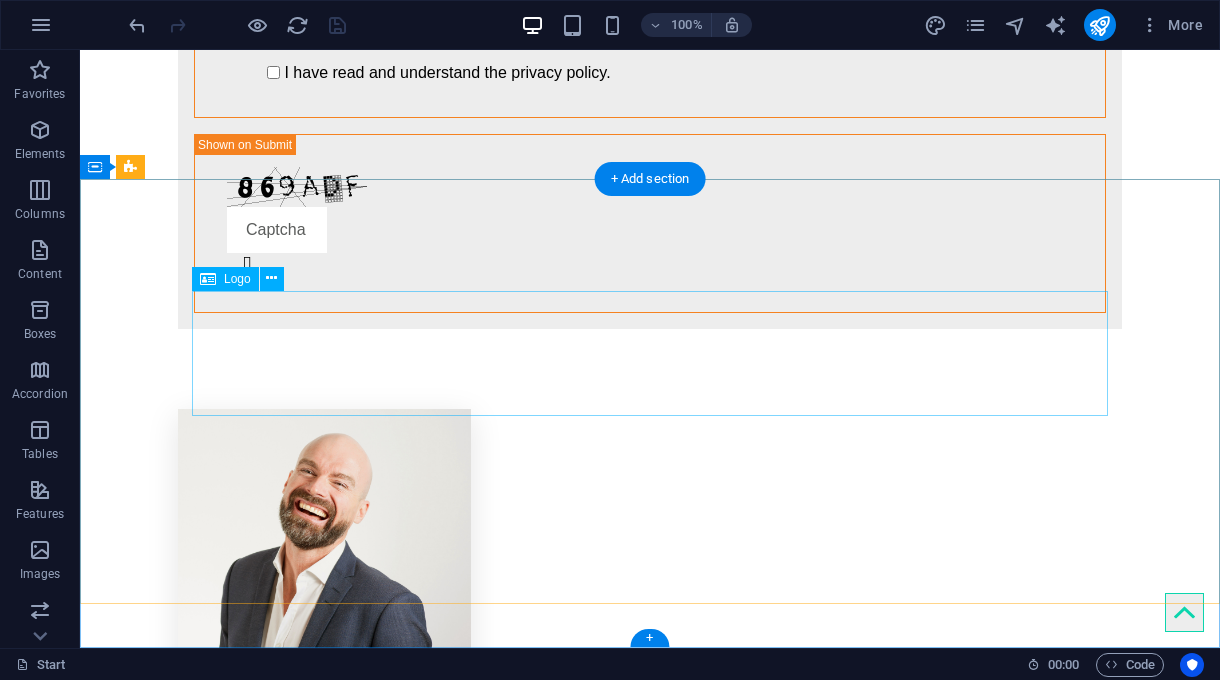 click at bounding box center (650, 5156) 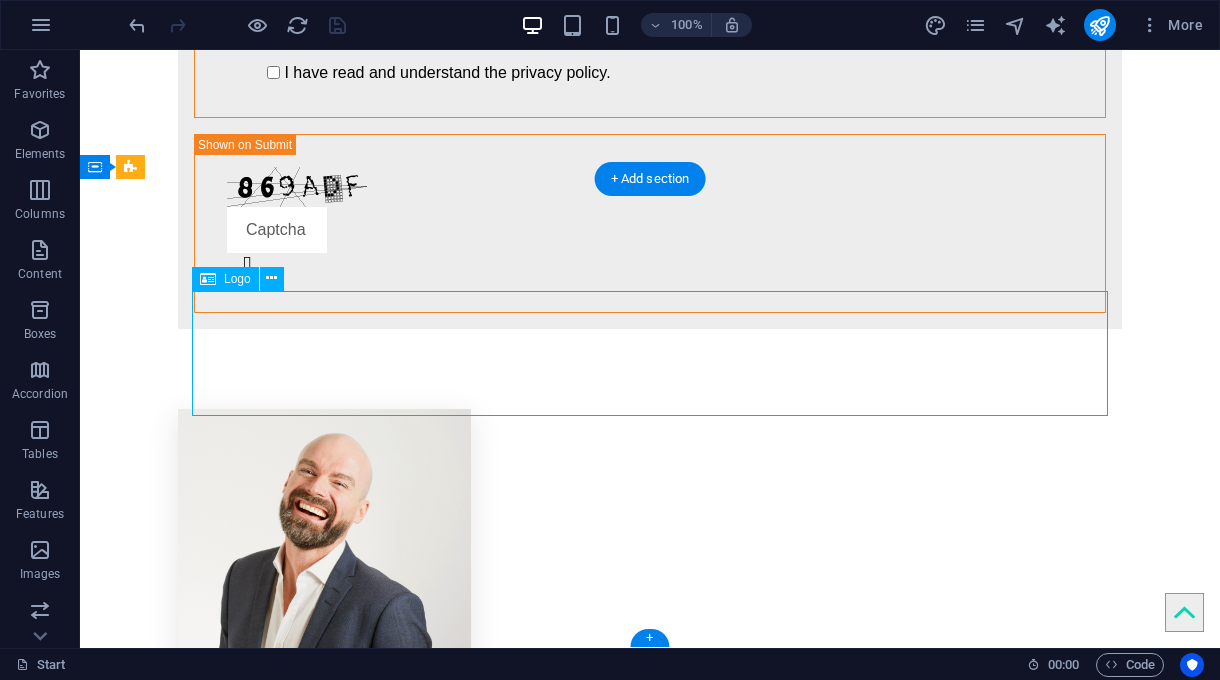 click at bounding box center [650, 5156] 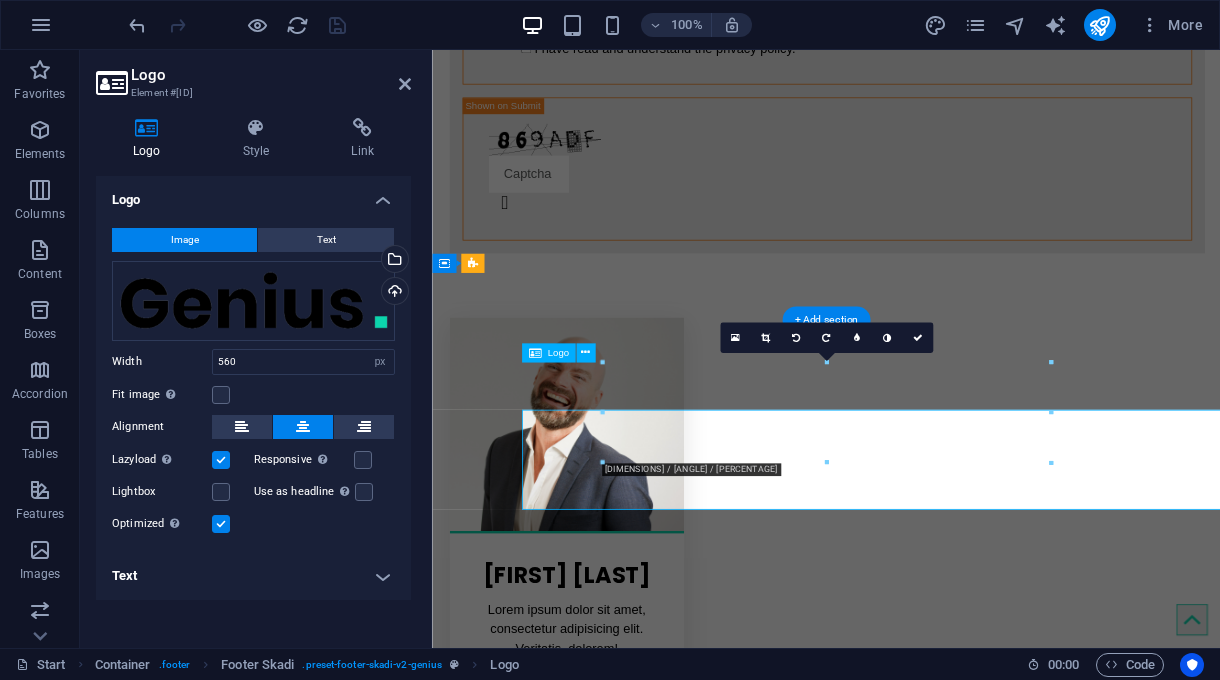 scroll, scrollTop: 3979, scrollLeft: 0, axis: vertical 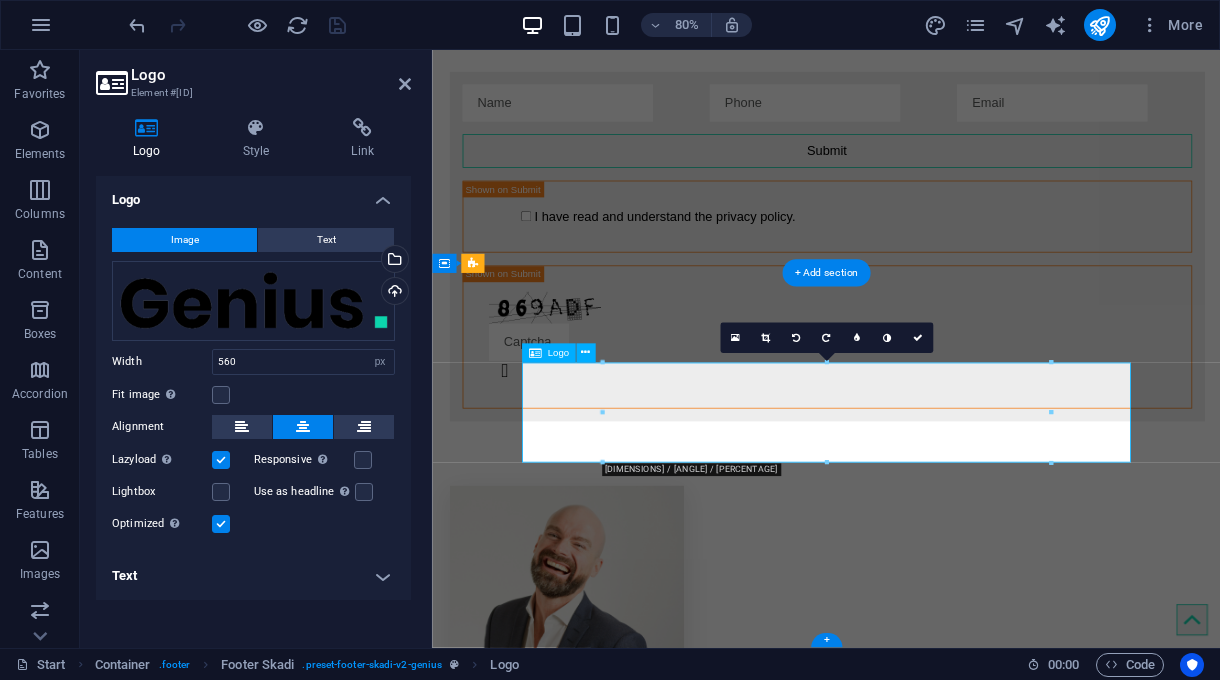 click at bounding box center (924, 5311) 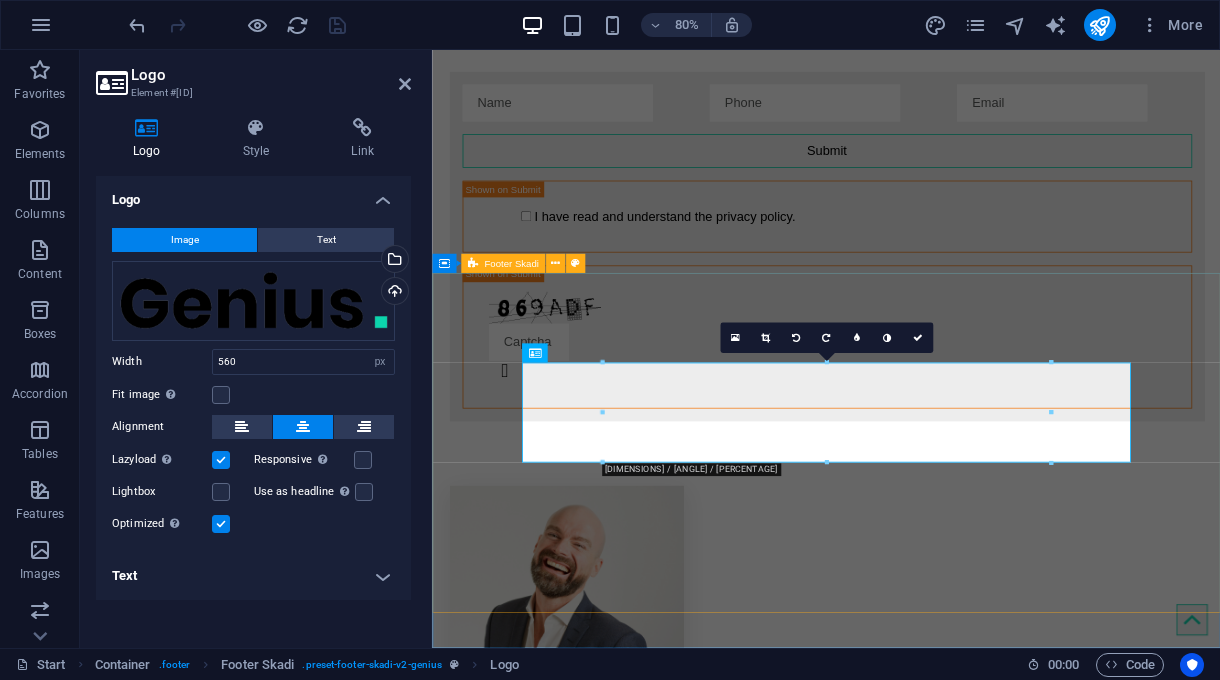 click at bounding box center (924, 5430) 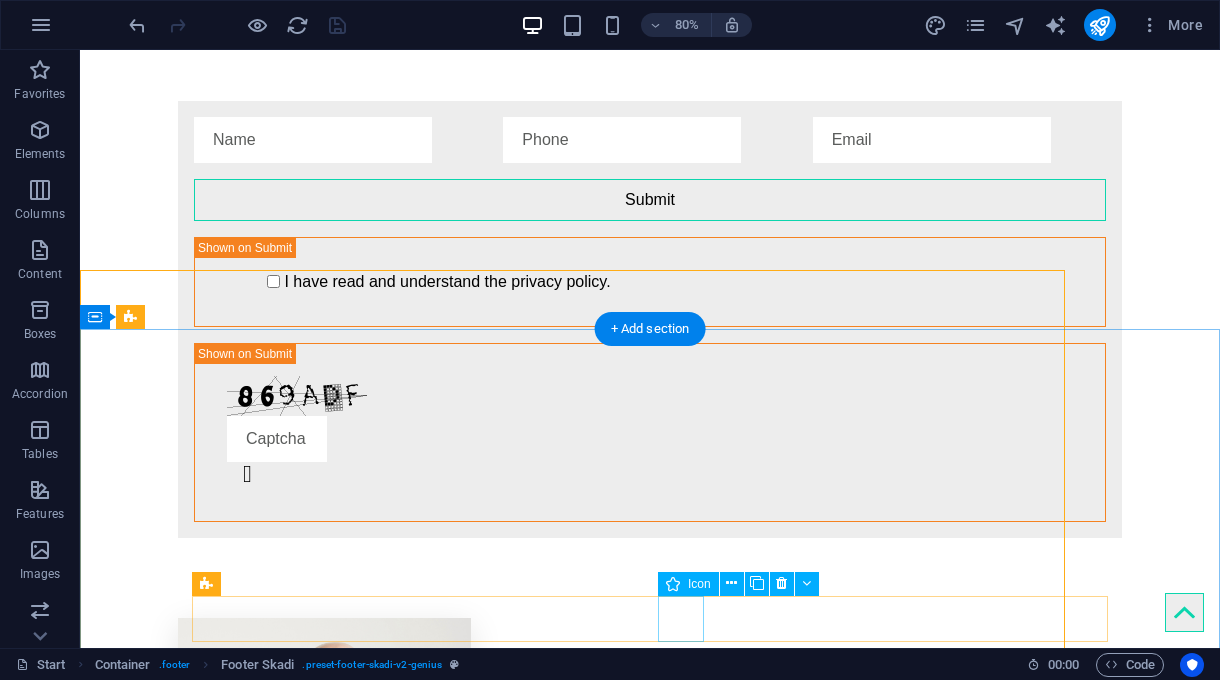 scroll, scrollTop: 4038, scrollLeft: 0, axis: vertical 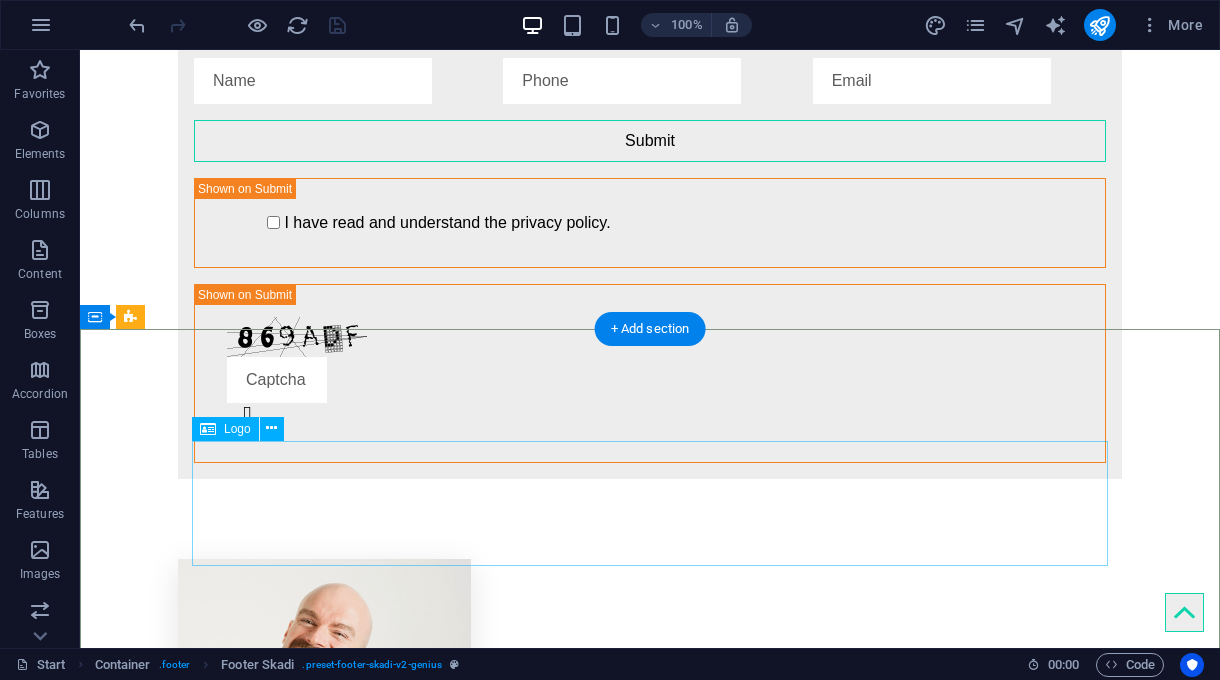 click at bounding box center (650, 5306) 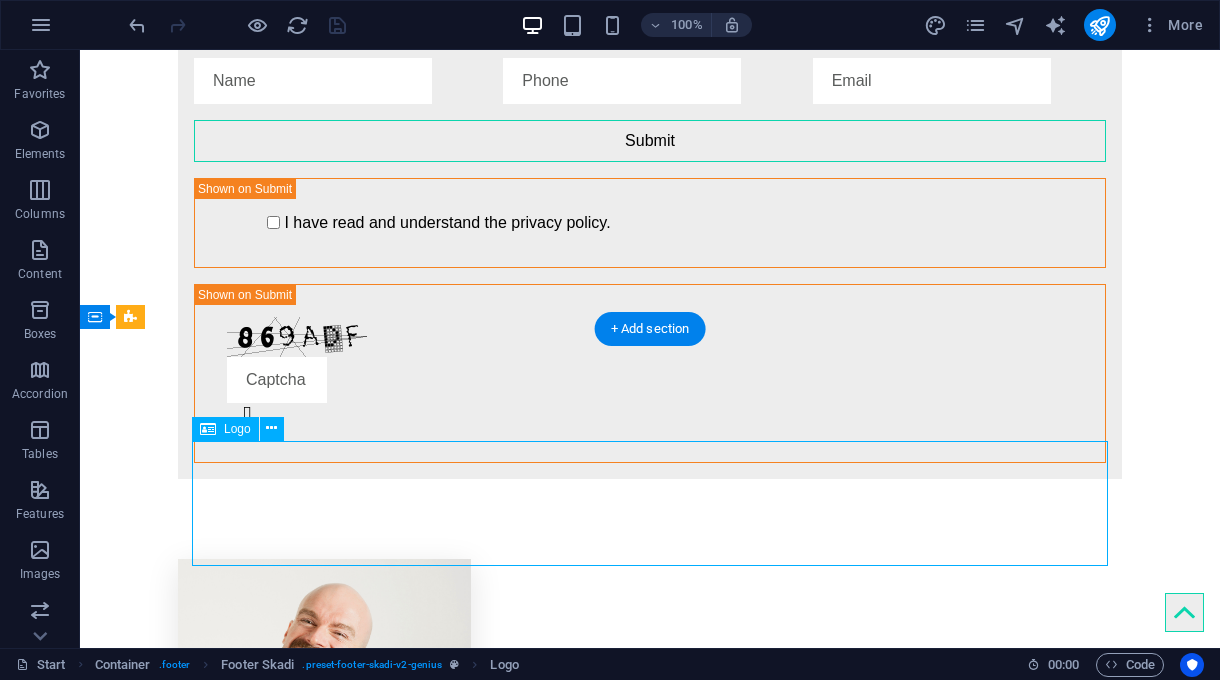 click at bounding box center (650, 5306) 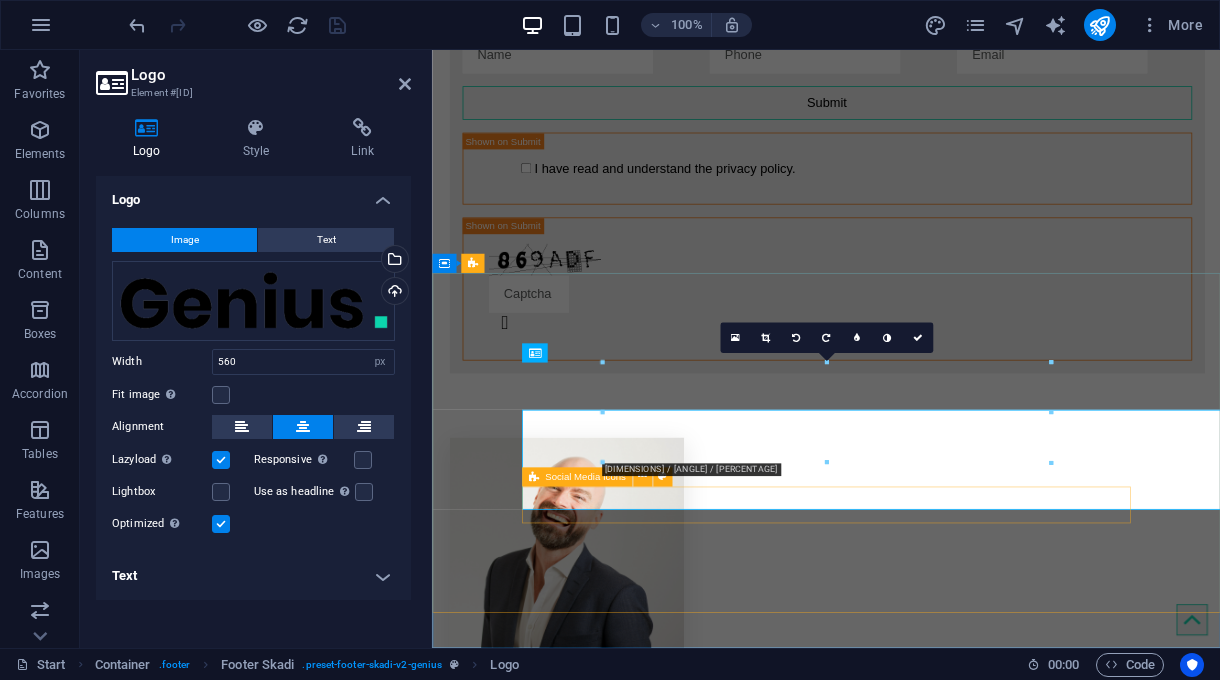 scroll, scrollTop: 3979, scrollLeft: 0, axis: vertical 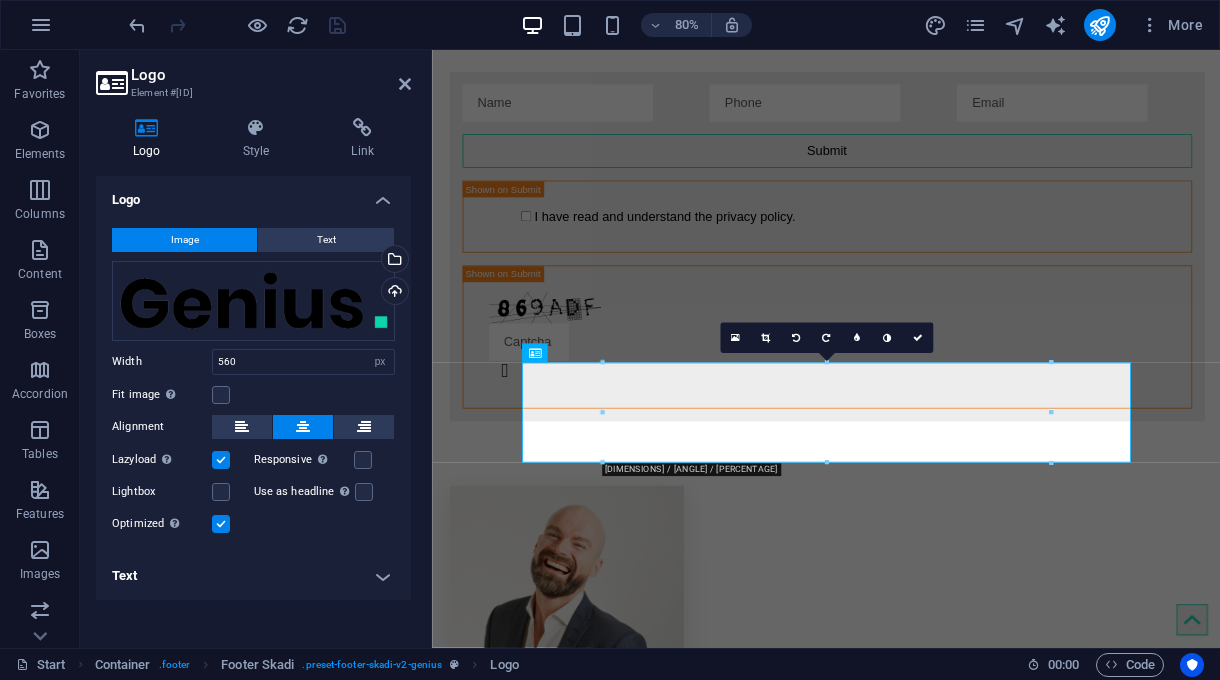 click at bounding box center (147, 128) 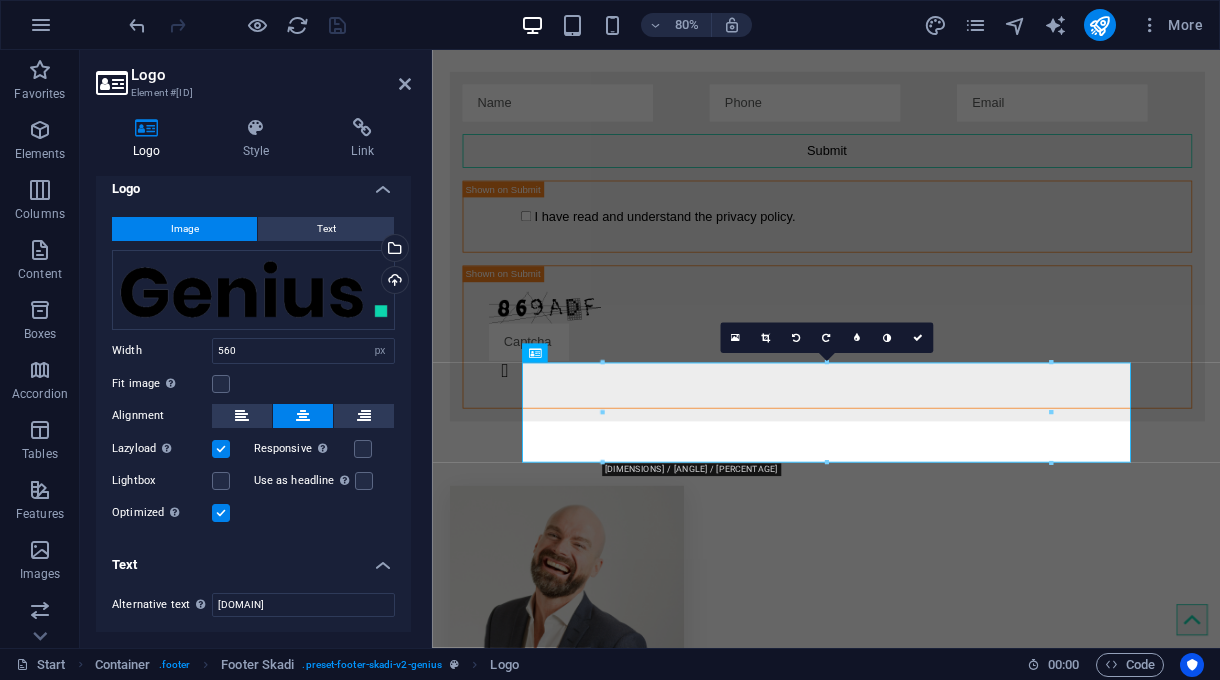 scroll, scrollTop: 0, scrollLeft: 0, axis: both 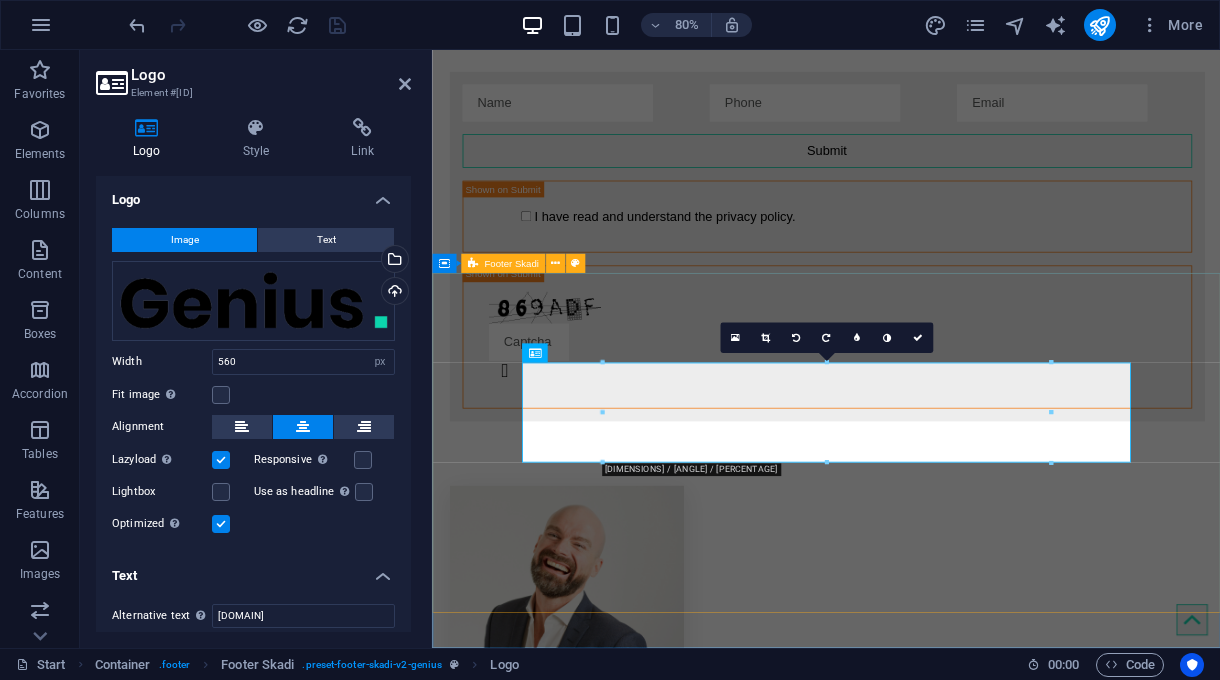 click at bounding box center (924, 5430) 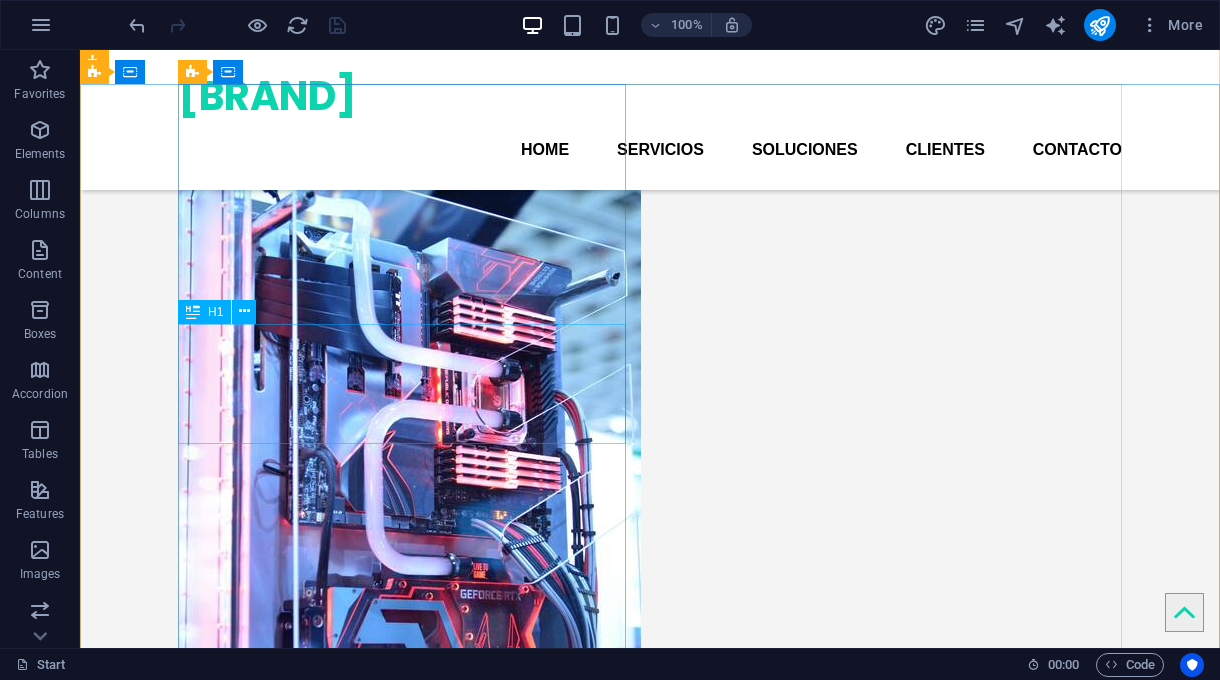 scroll, scrollTop: 0, scrollLeft: 0, axis: both 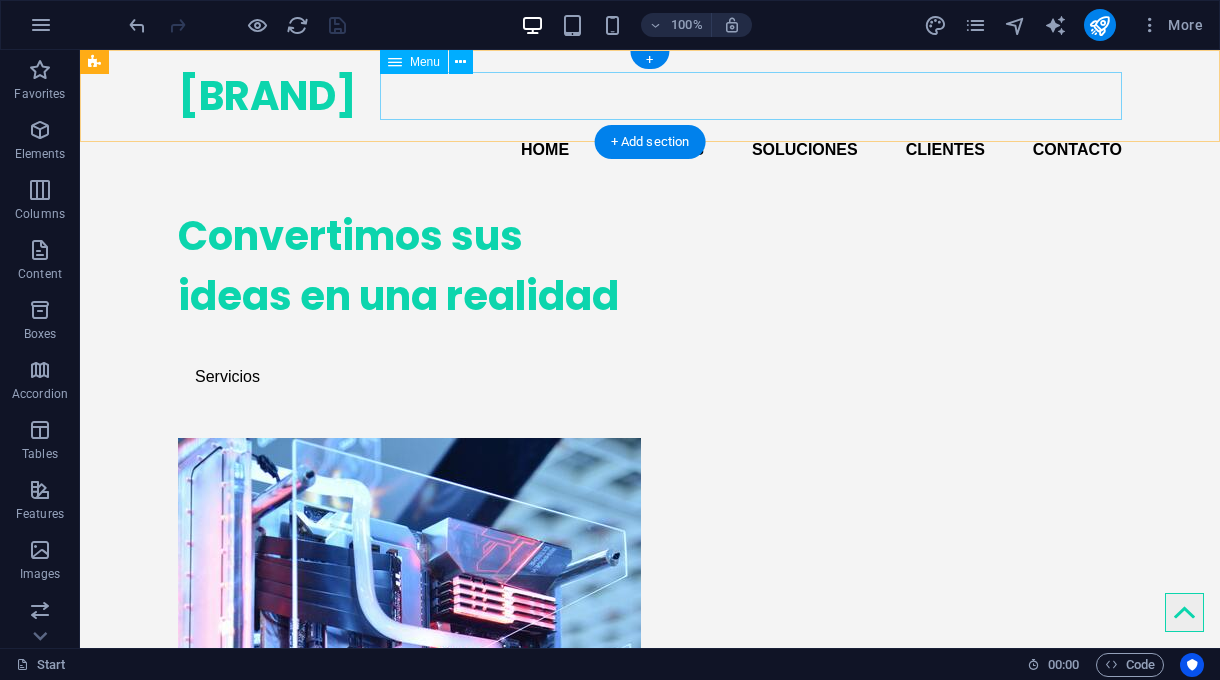 click on "Home Servicios Soluciones Clientes Contacto" at bounding box center [650, 150] 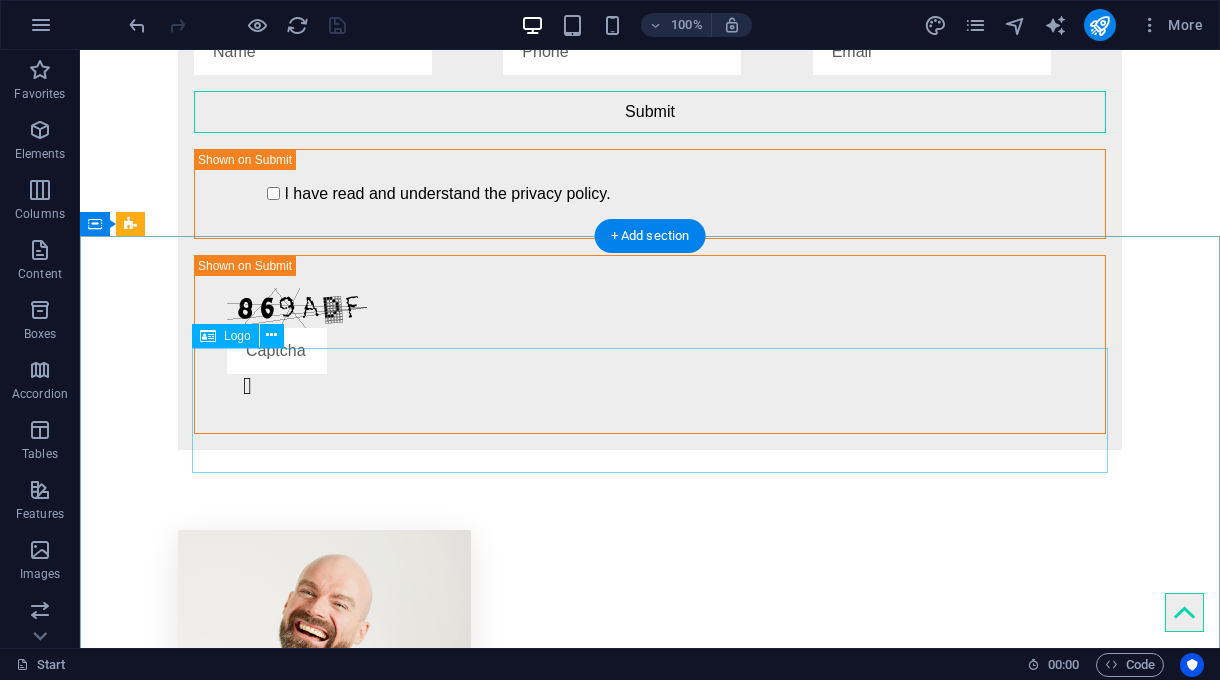 scroll, scrollTop: 4188, scrollLeft: 0, axis: vertical 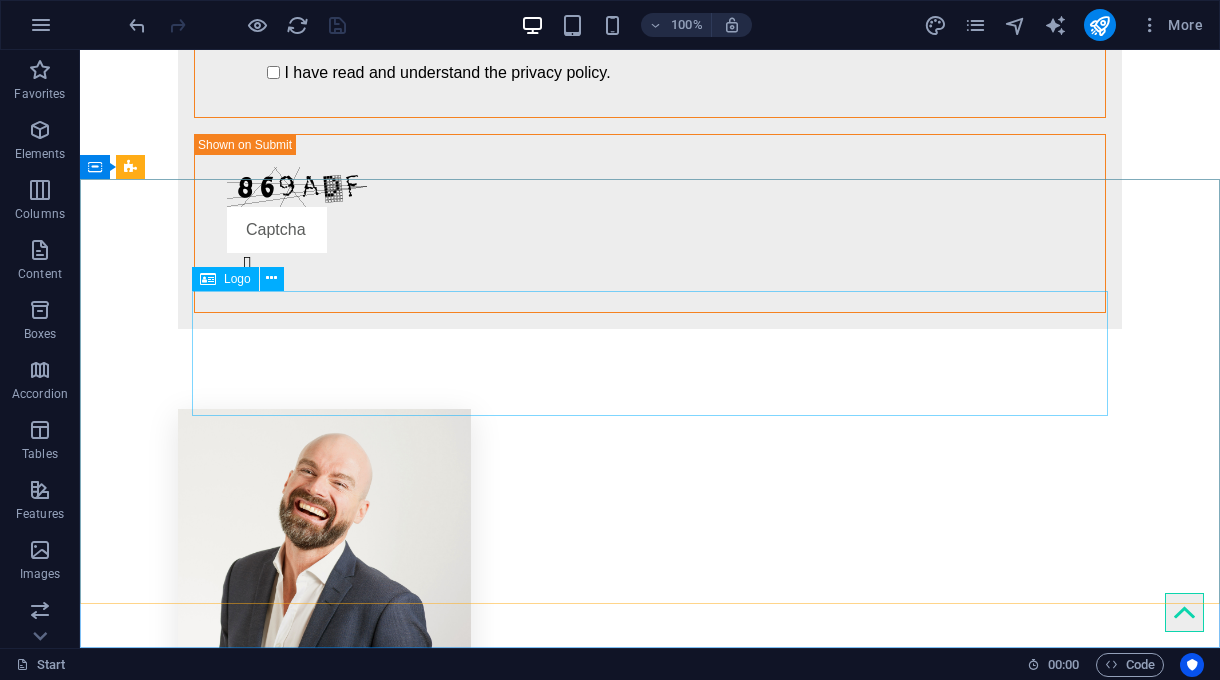 click on "Logo" at bounding box center (237, 279) 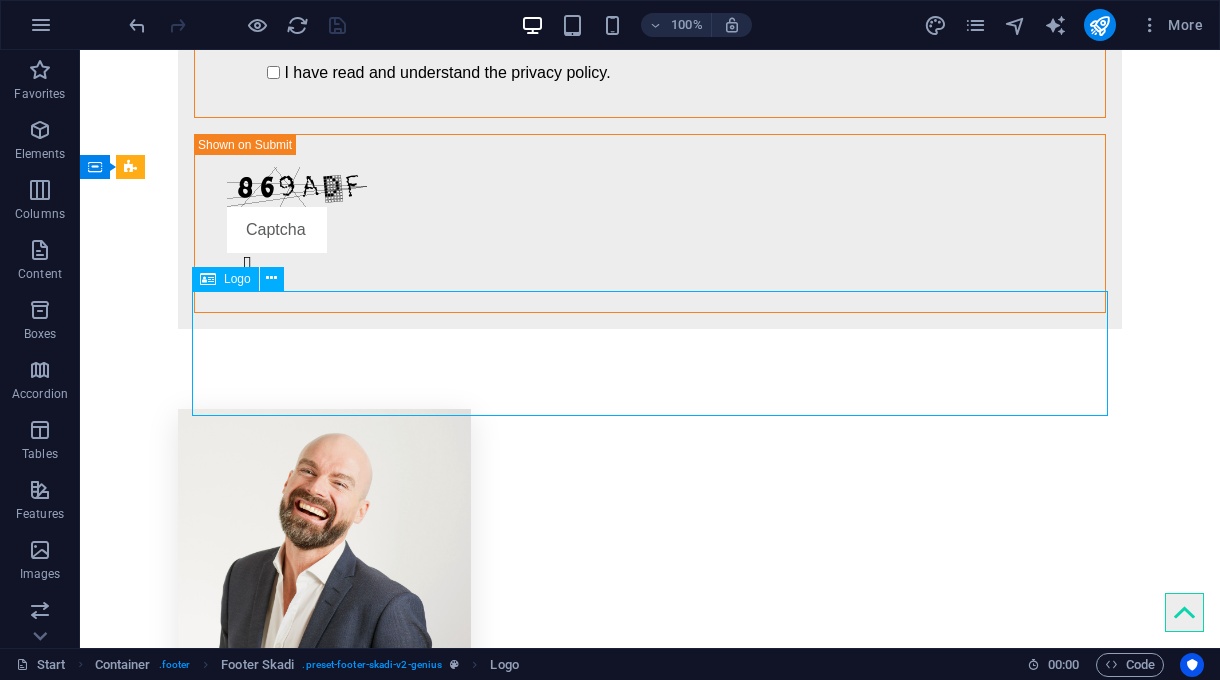 click on "Logo" at bounding box center (237, 279) 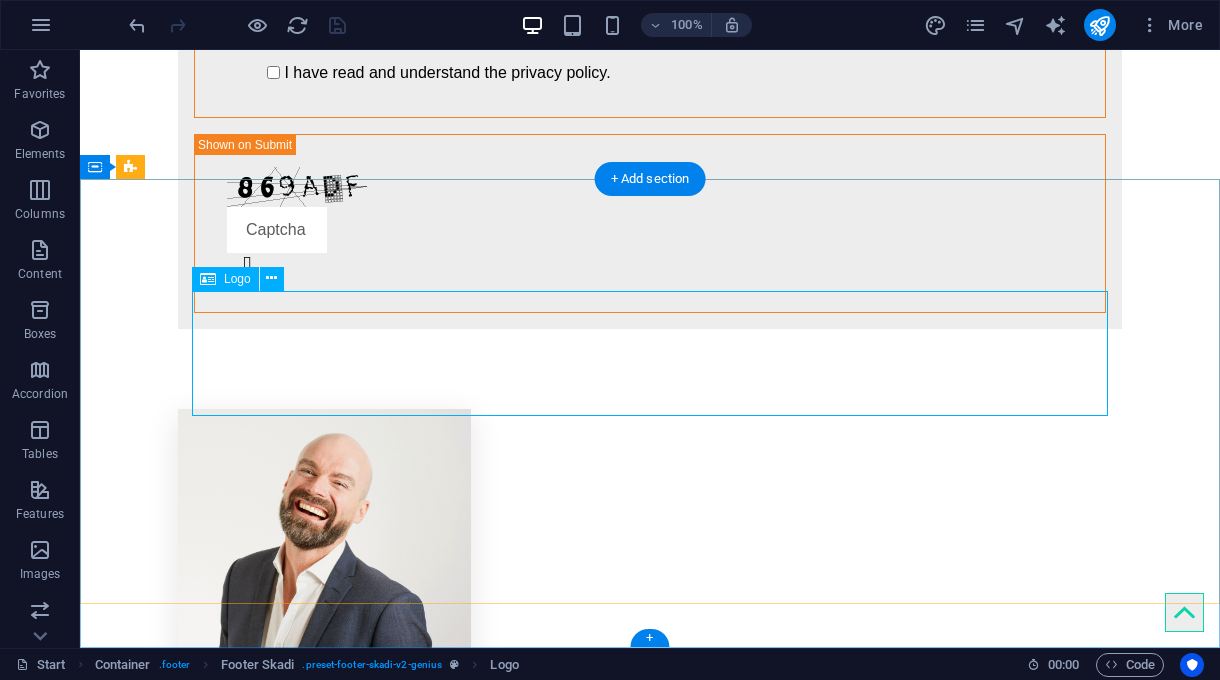 click at bounding box center (650, 5156) 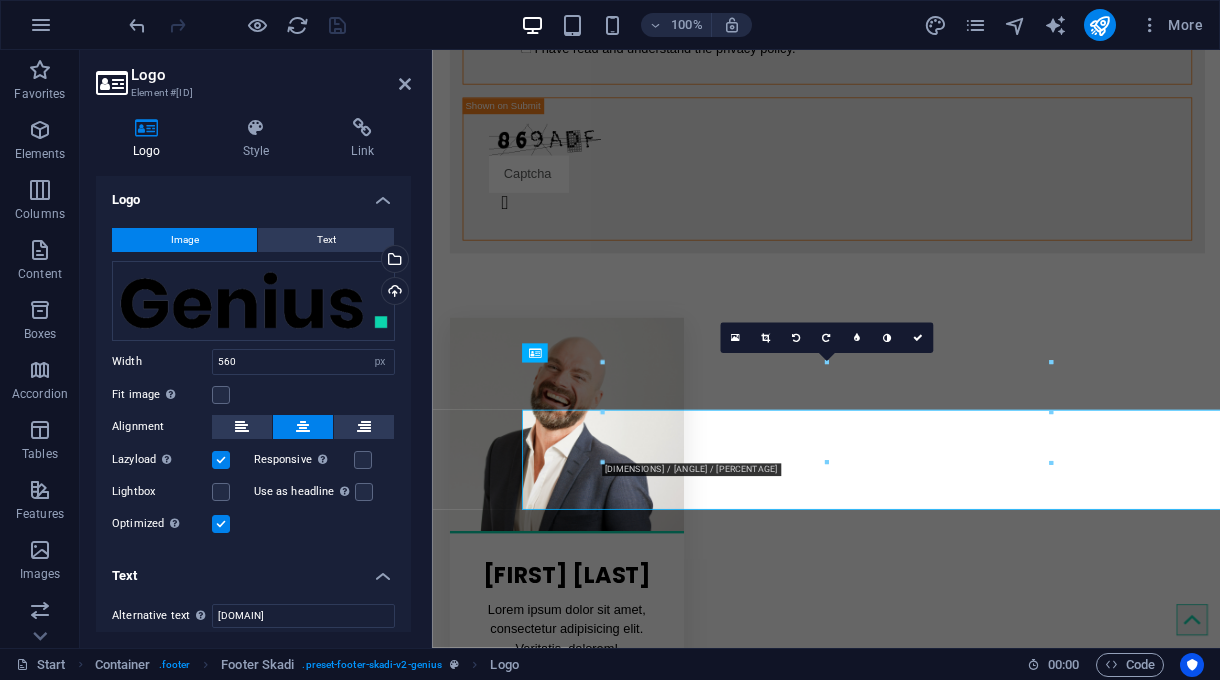 scroll, scrollTop: 3979, scrollLeft: 0, axis: vertical 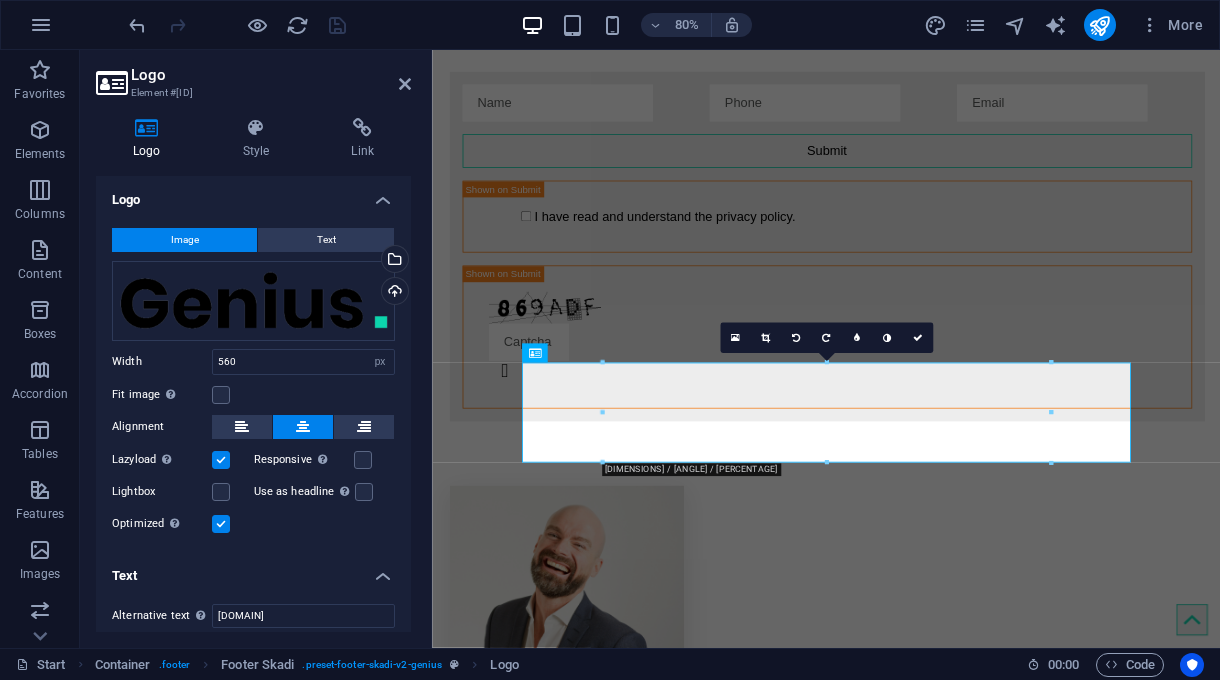click at bounding box center [147, 128] 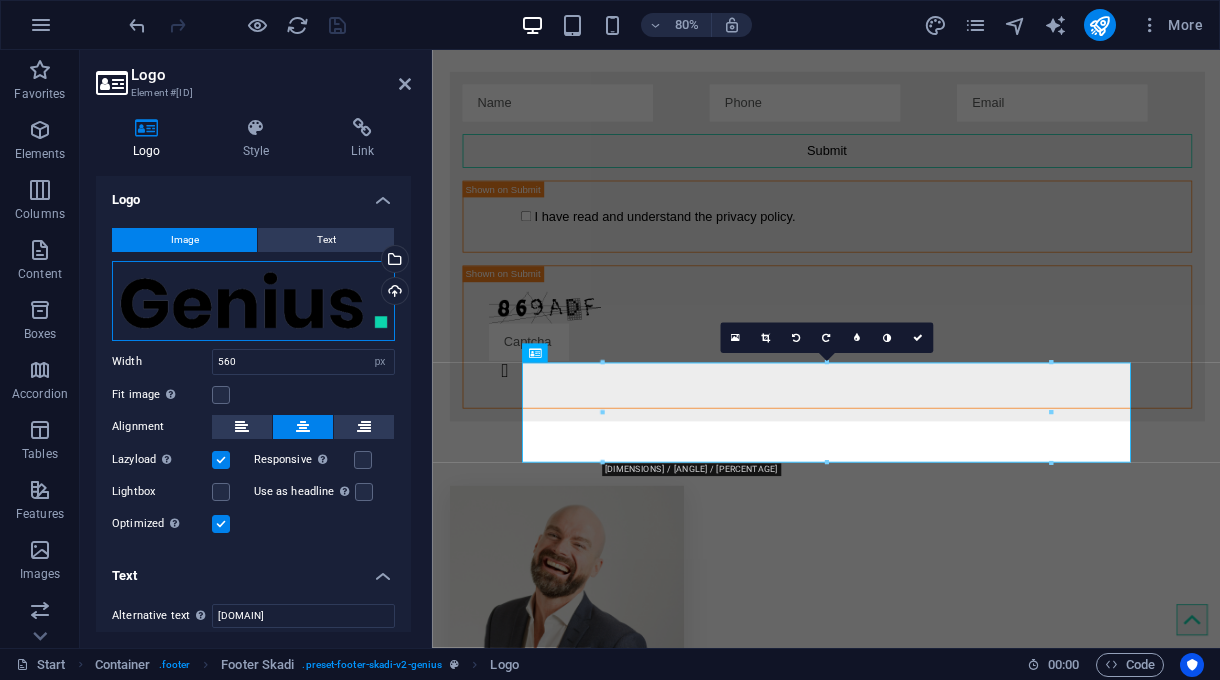 click on "Drag files here, click to choose files or select files from Files or our free stock photos & videos" at bounding box center (253, 301) 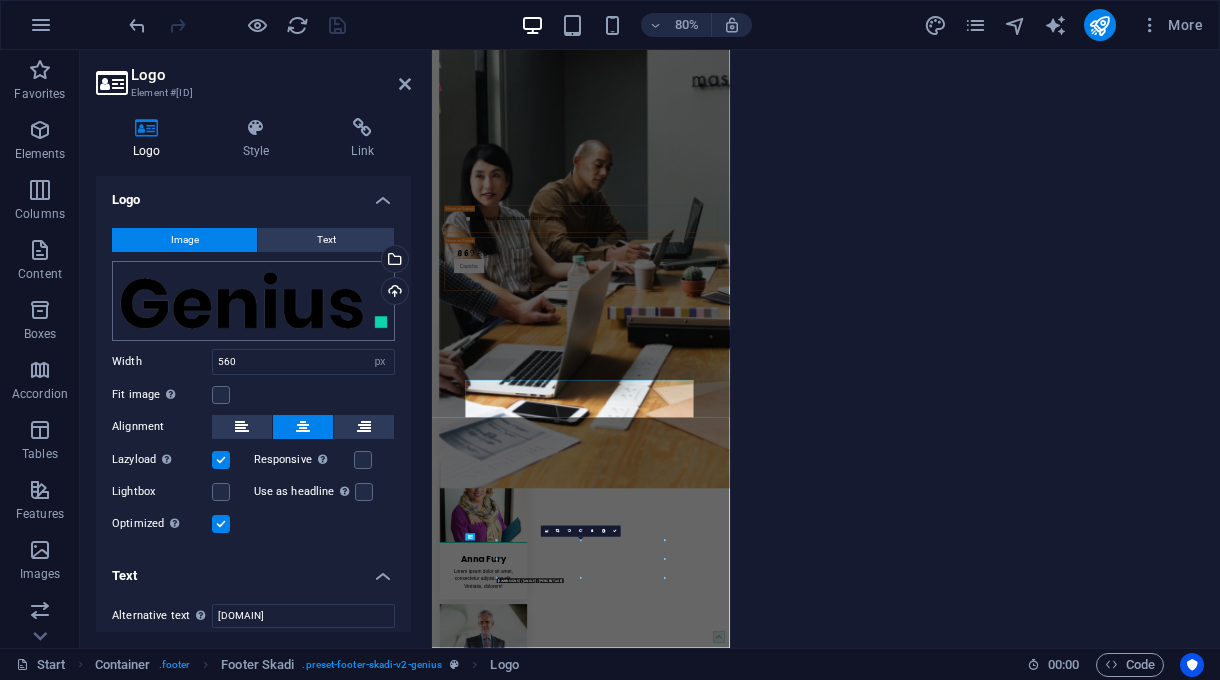 scroll, scrollTop: 3269, scrollLeft: 0, axis: vertical 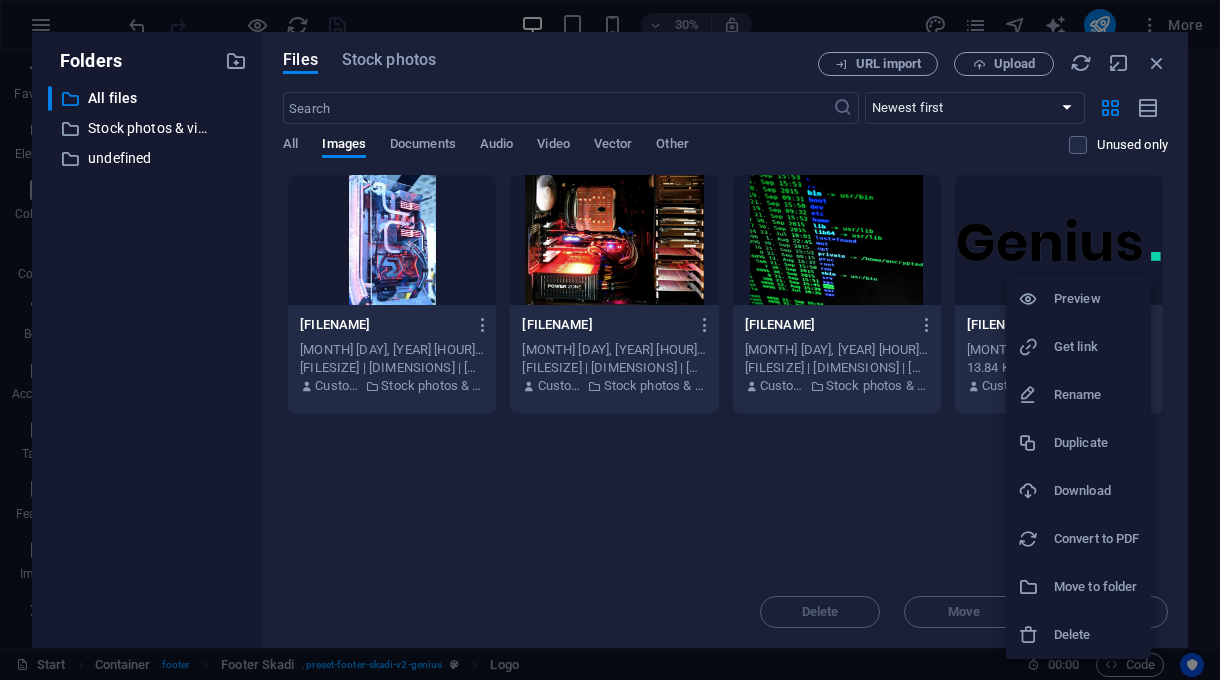 click on "Download" at bounding box center [1096, 491] 